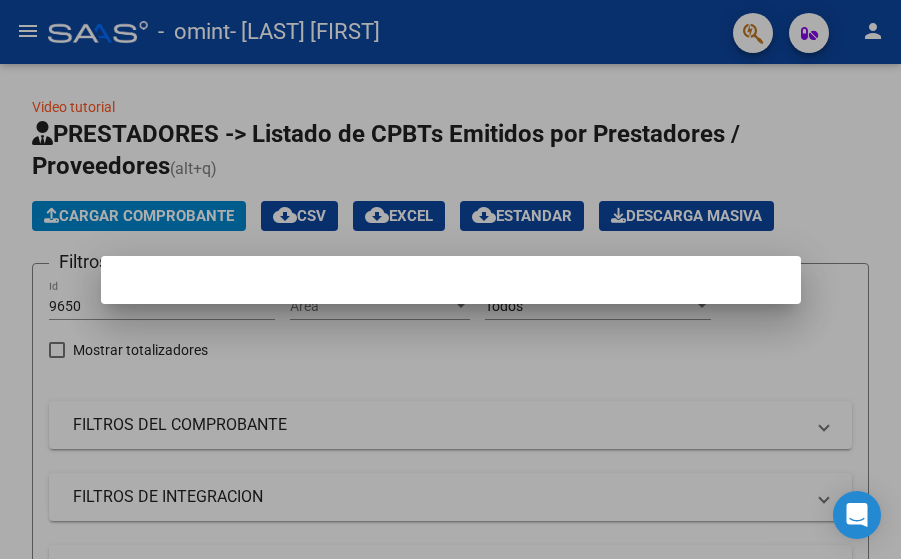 scroll, scrollTop: 0, scrollLeft: 0, axis: both 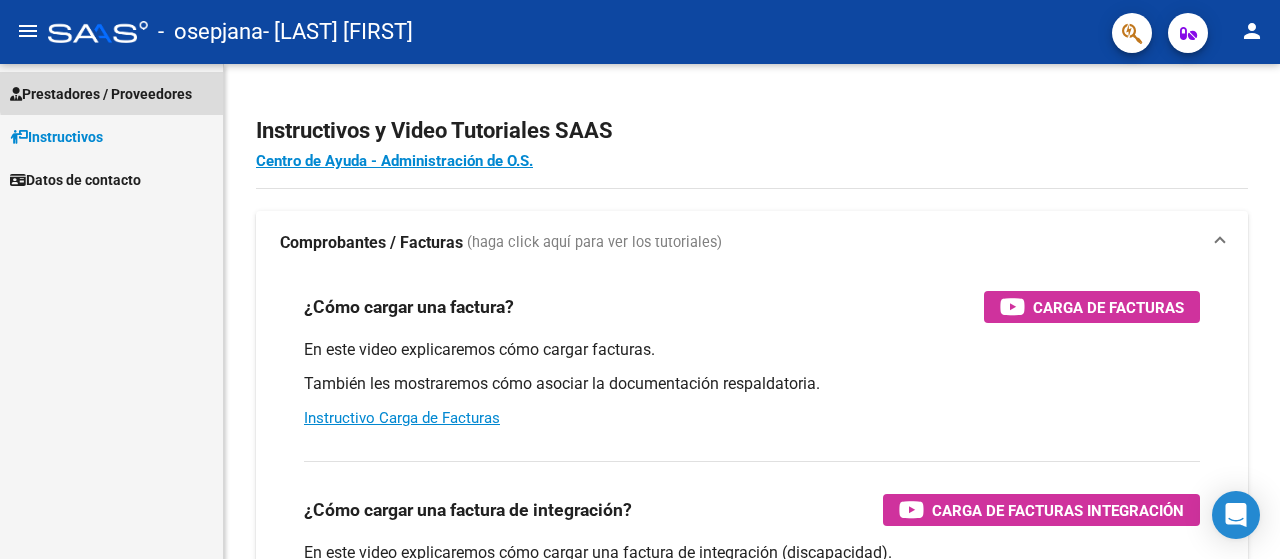click on "Prestadores / Proveedores" at bounding box center (101, 94) 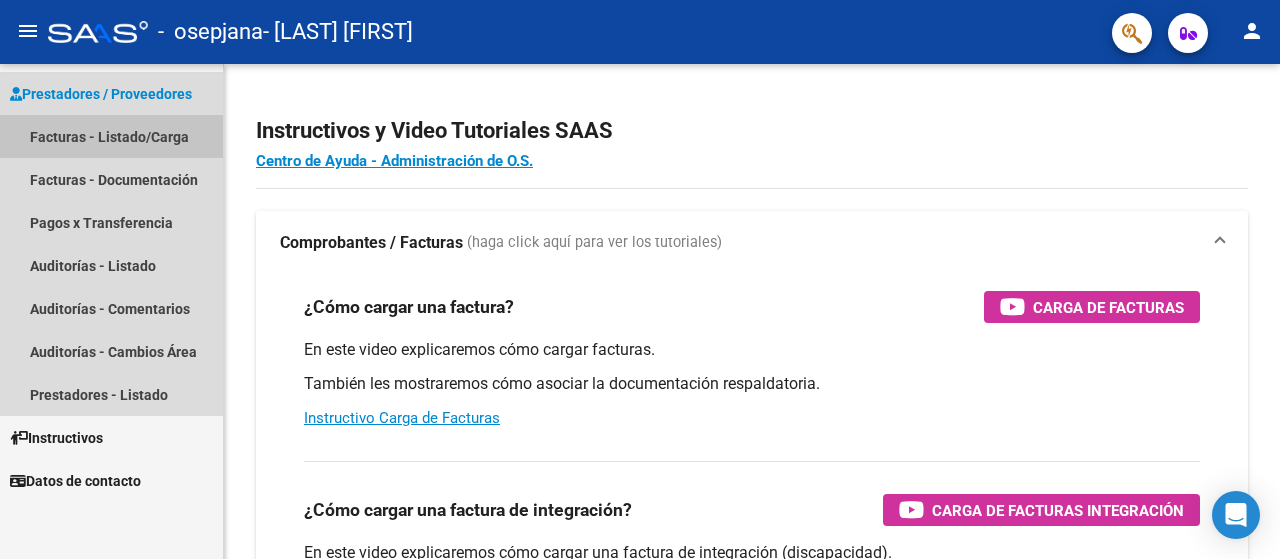 click on "Facturas - Listado/Carga" at bounding box center [111, 136] 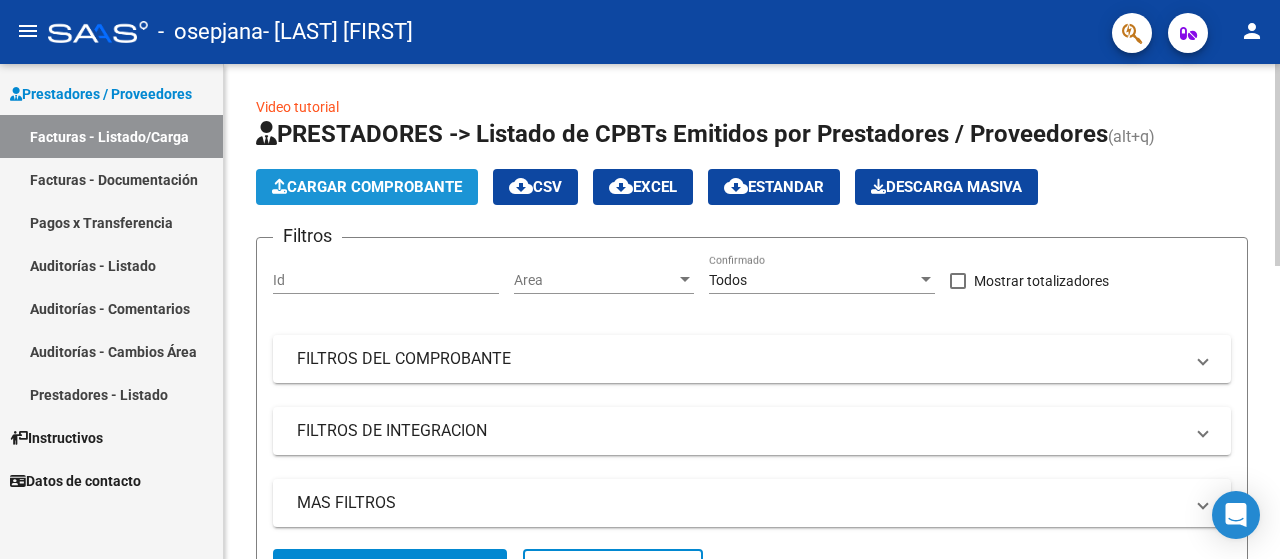 click on "Cargar Comprobante" 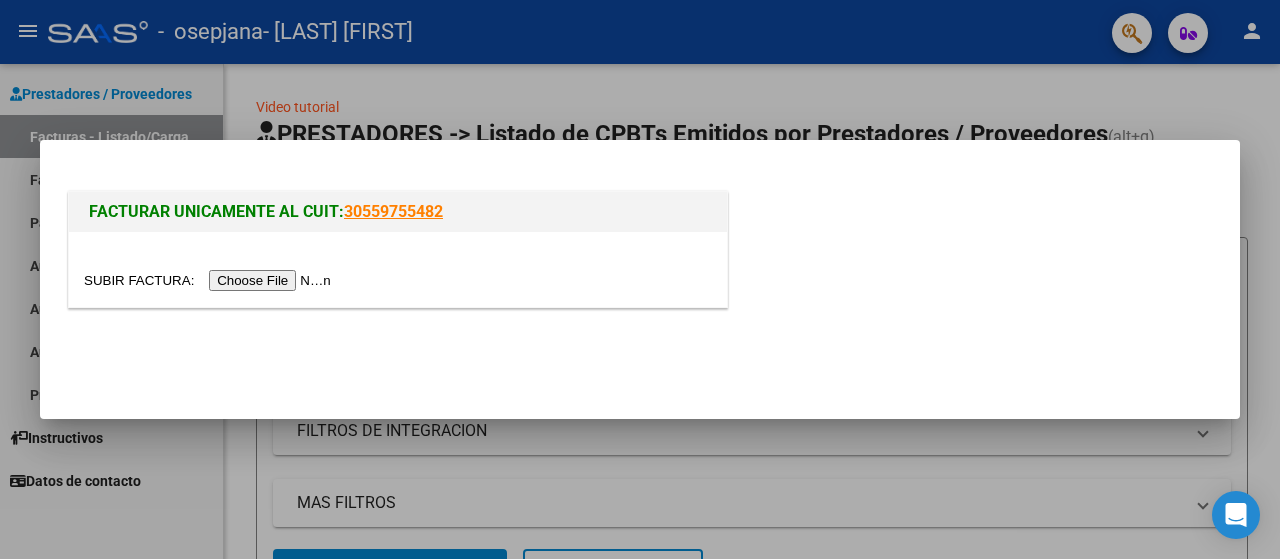 click at bounding box center (210, 280) 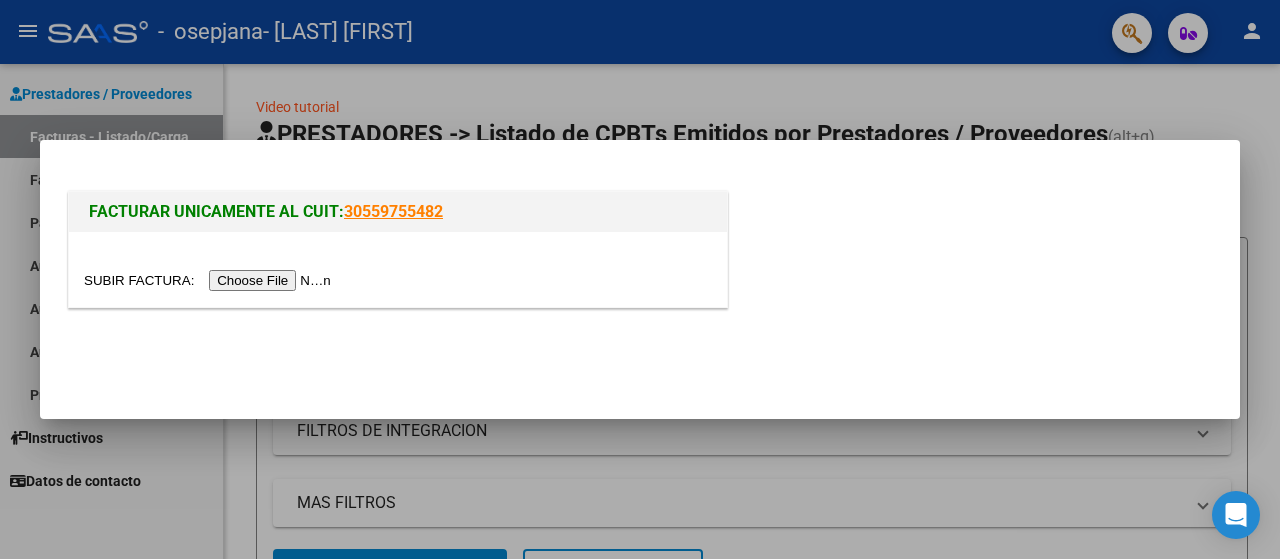 click at bounding box center [210, 280] 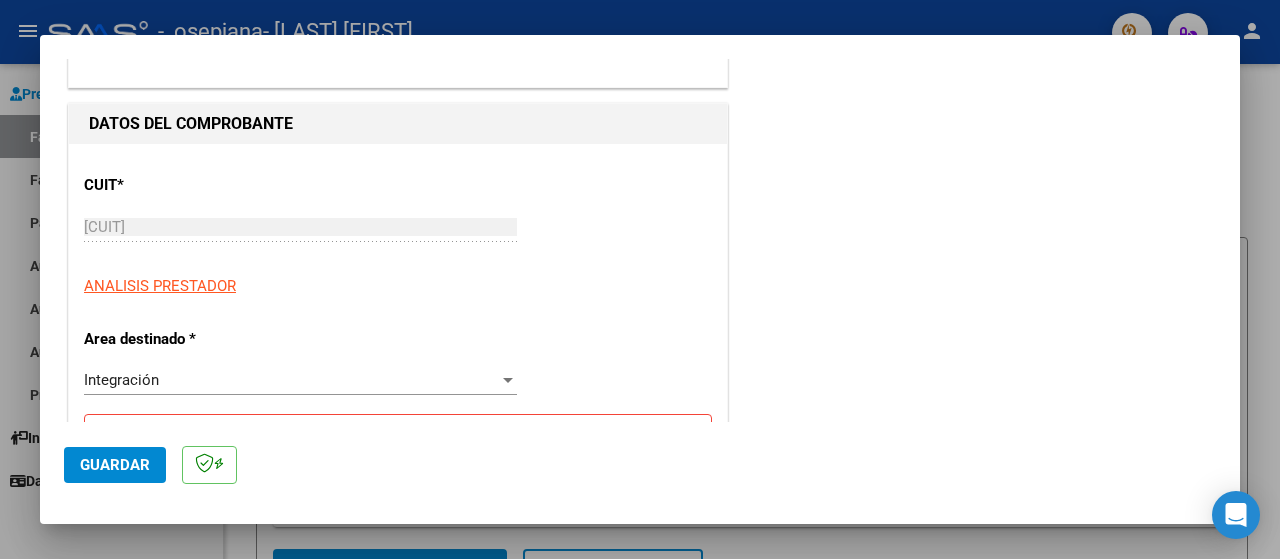 scroll, scrollTop: 173, scrollLeft: 0, axis: vertical 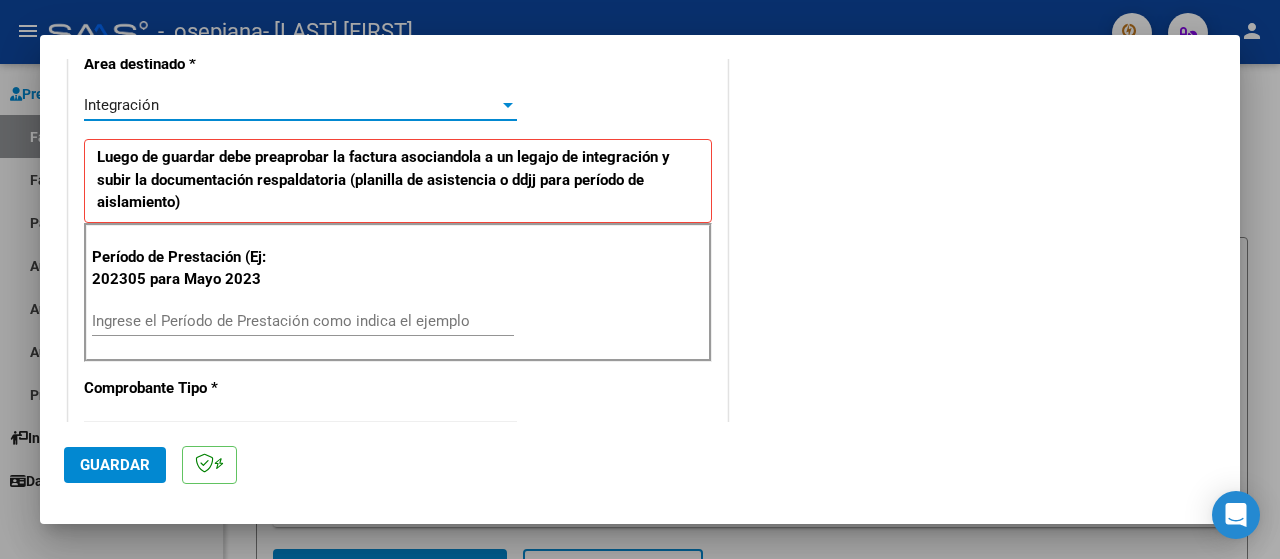 click at bounding box center [508, 105] 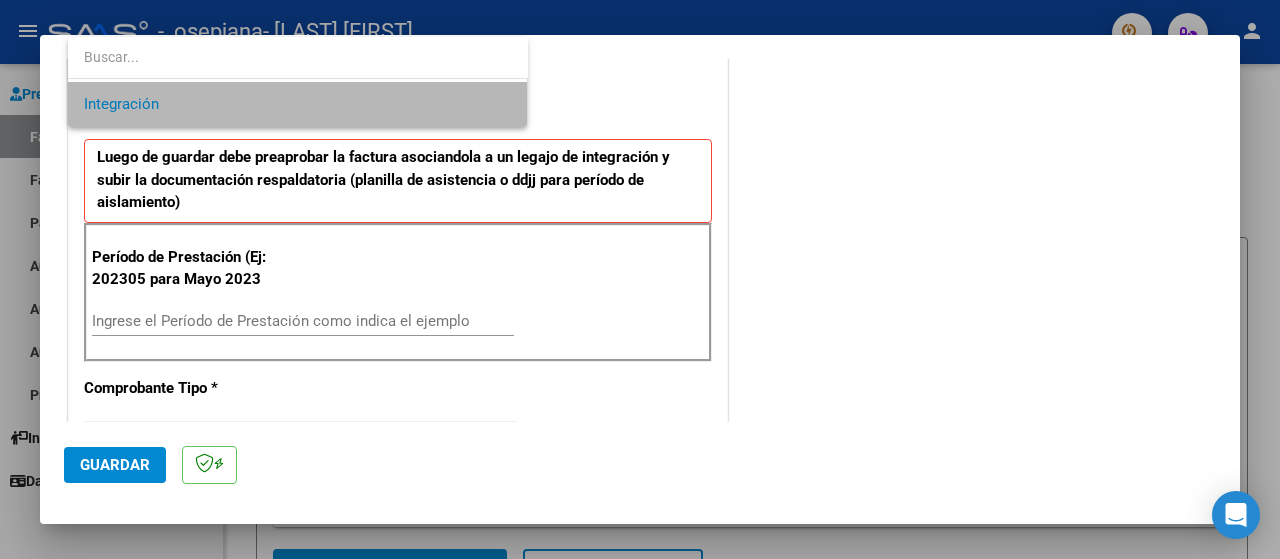 click on "Integración" at bounding box center [298, 104] 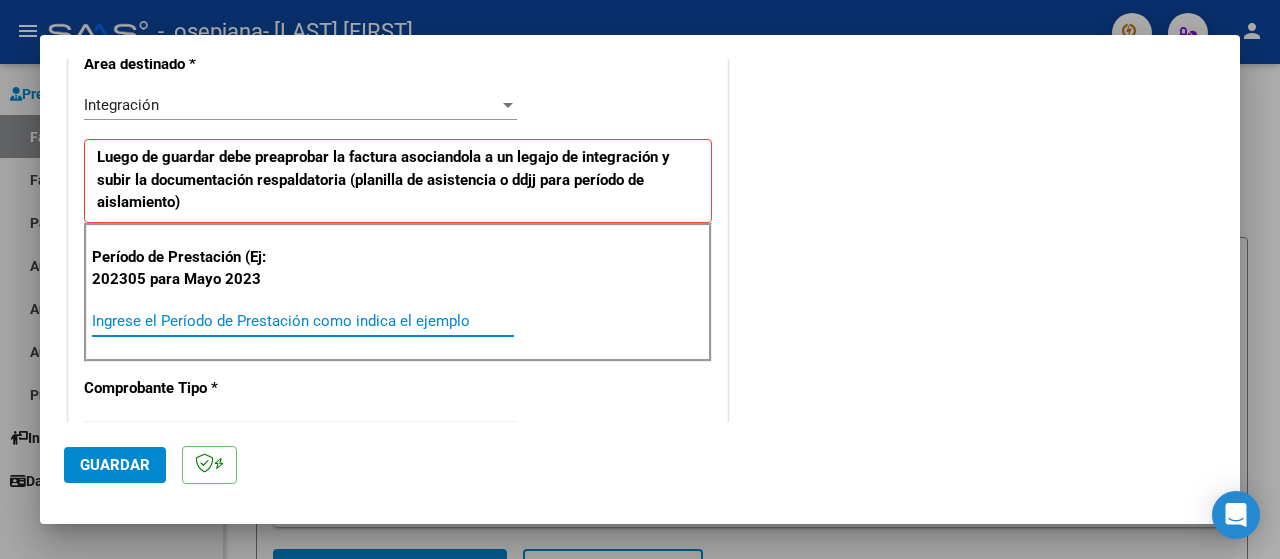 click on "Ingrese el Período de Prestación como indica el ejemplo" at bounding box center [303, 321] 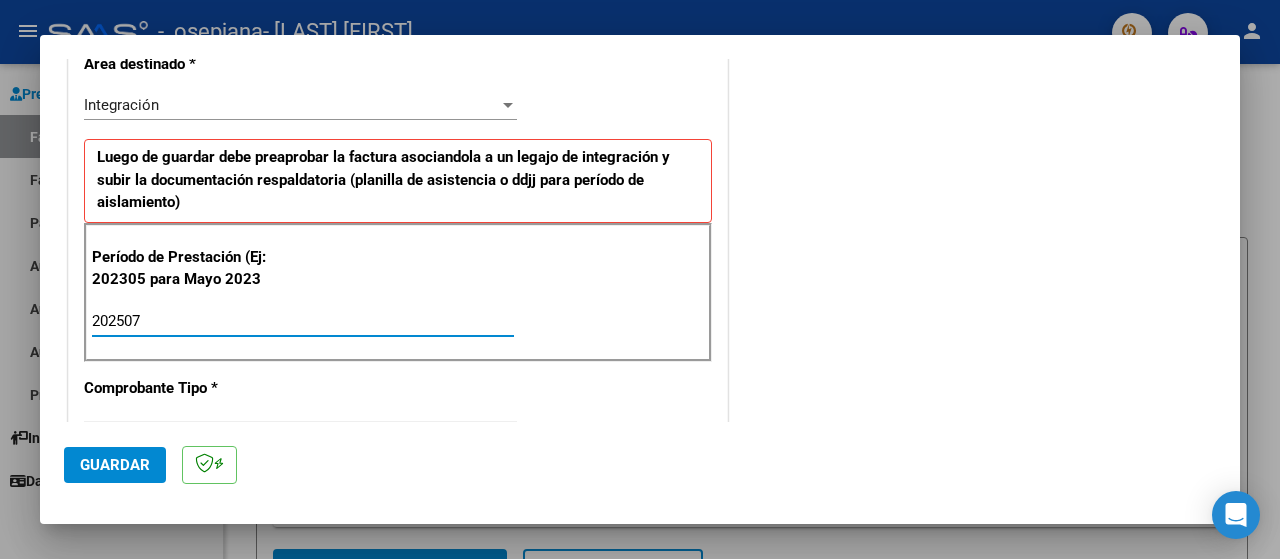 type on "202507" 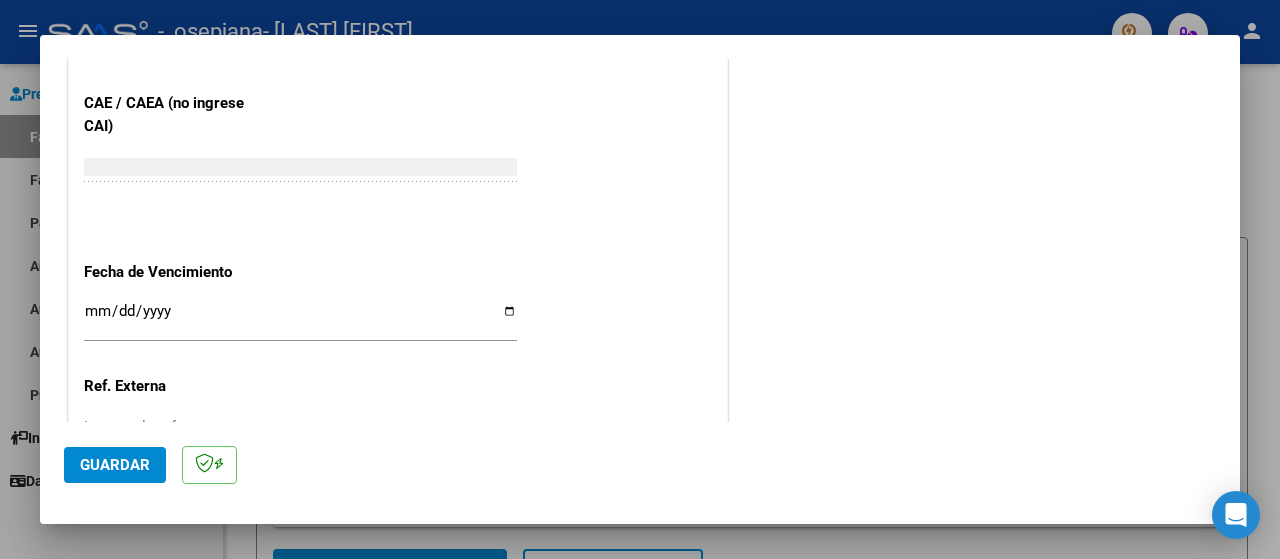 scroll, scrollTop: 1240, scrollLeft: 0, axis: vertical 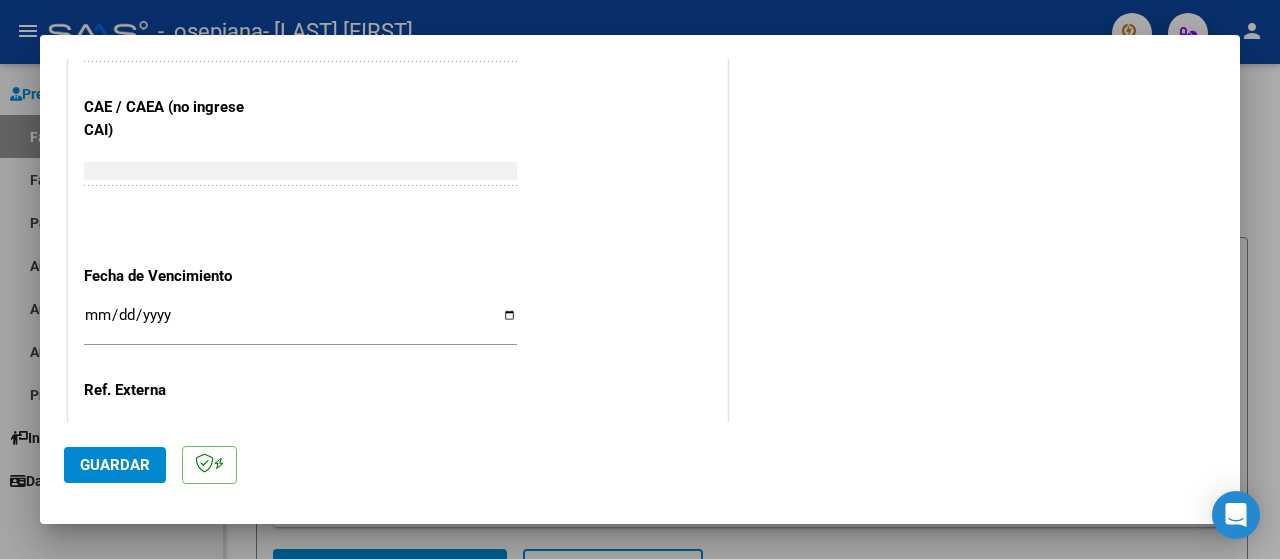 click on "Ingresar la fecha" at bounding box center [300, 323] 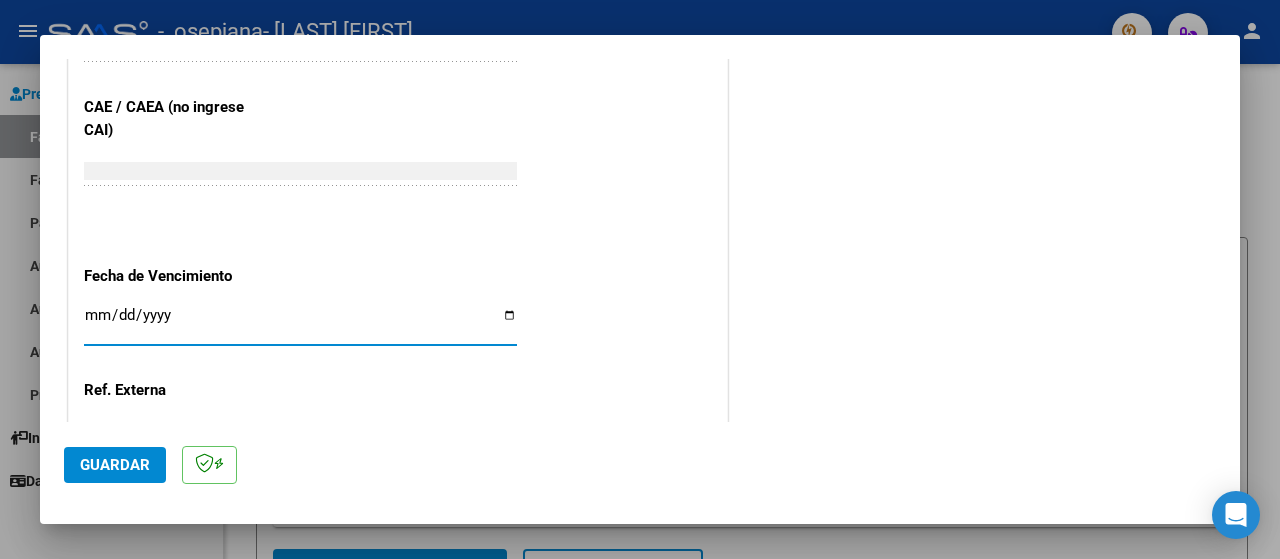 type on "2025-08-10" 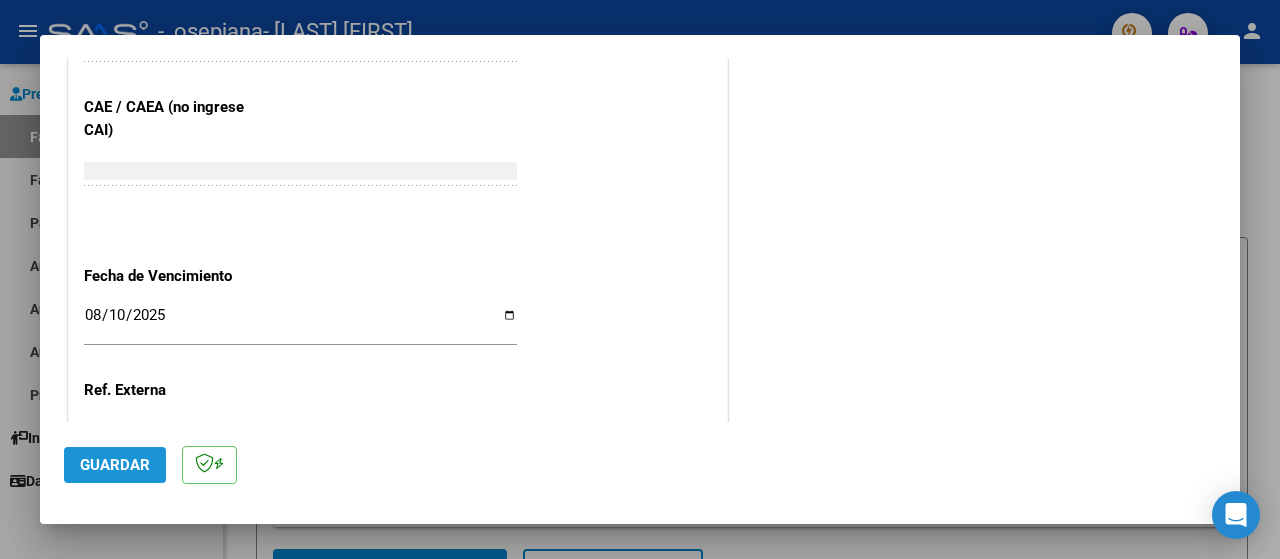 click on "Guardar" 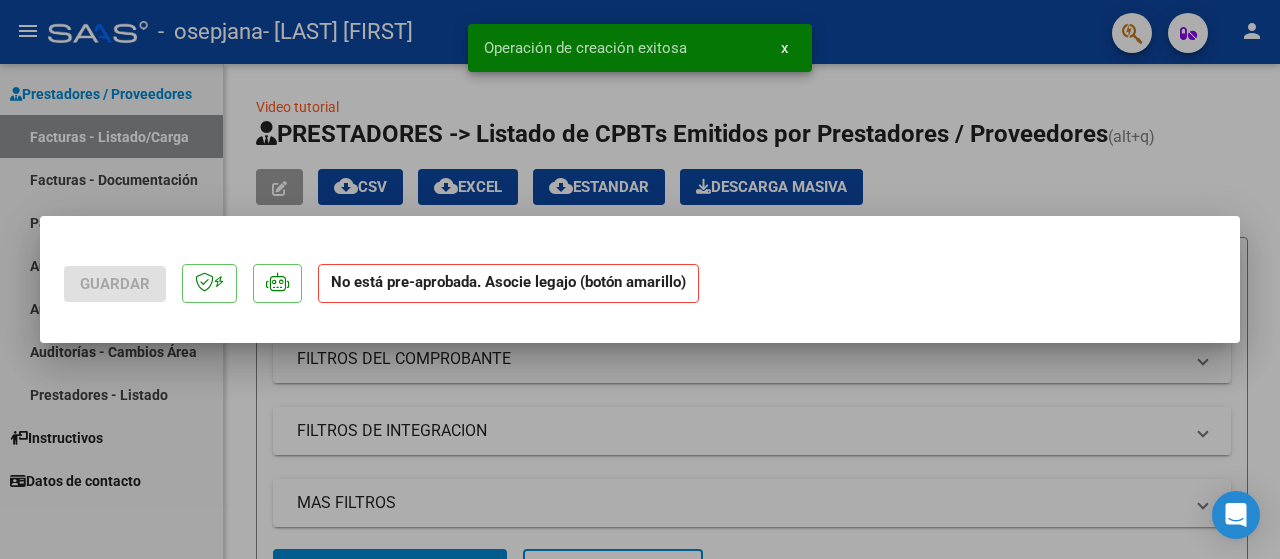 scroll, scrollTop: 0, scrollLeft: 0, axis: both 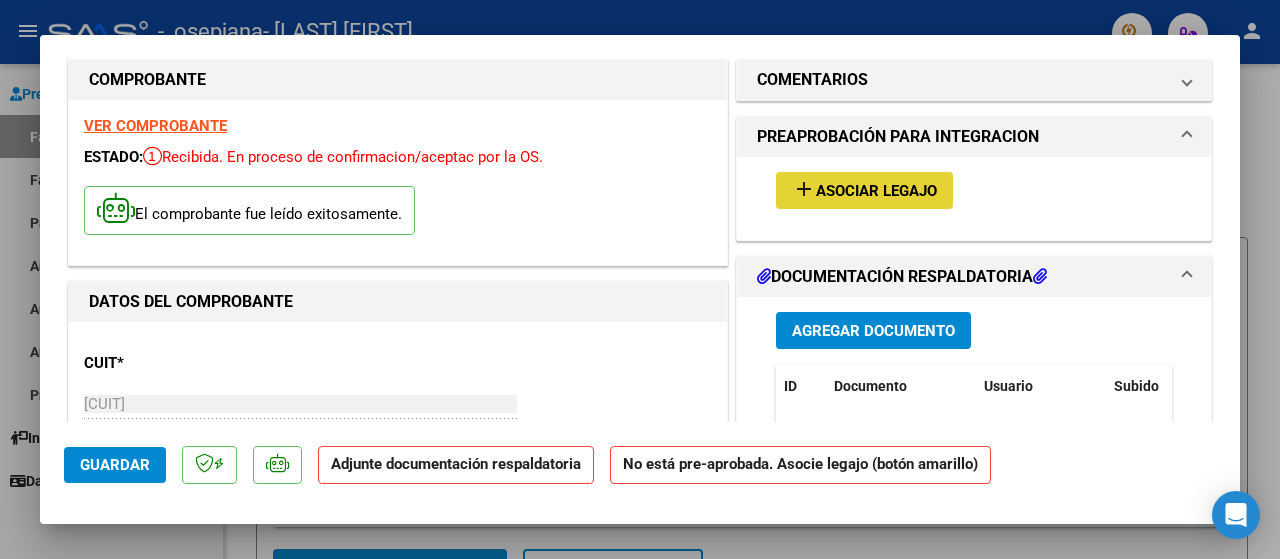 click on "add Asociar Legajo" at bounding box center (864, 190) 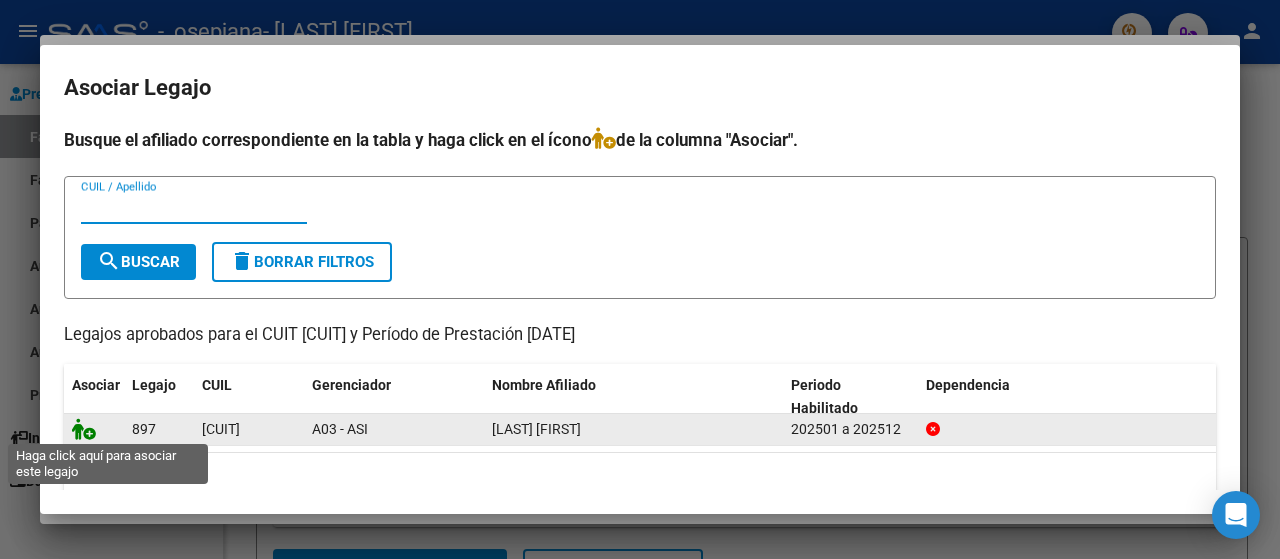 click 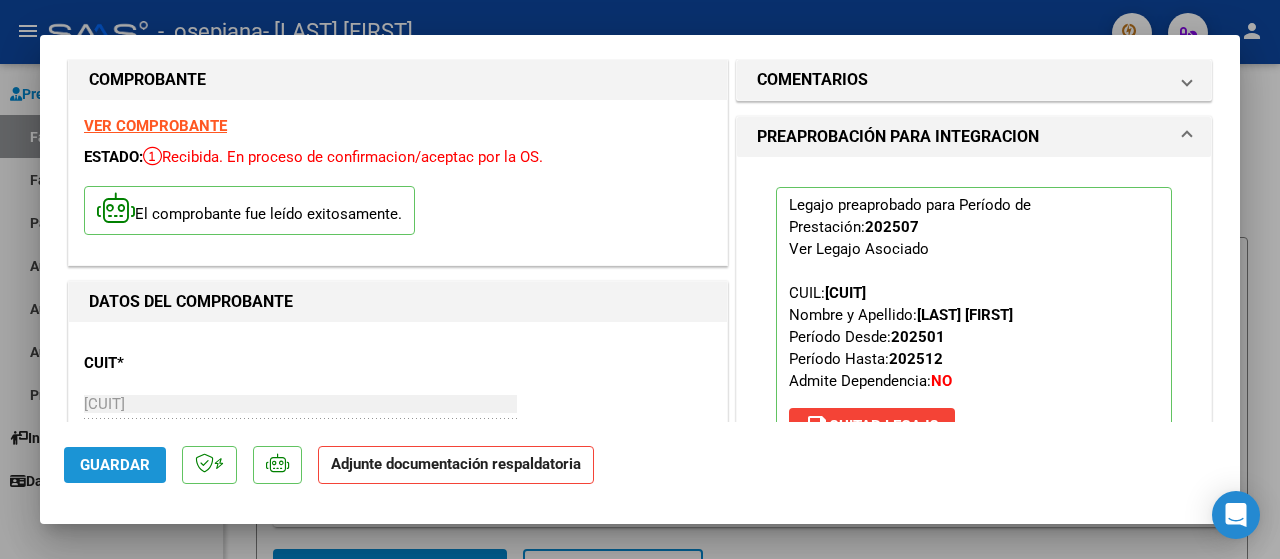 click on "Guardar" 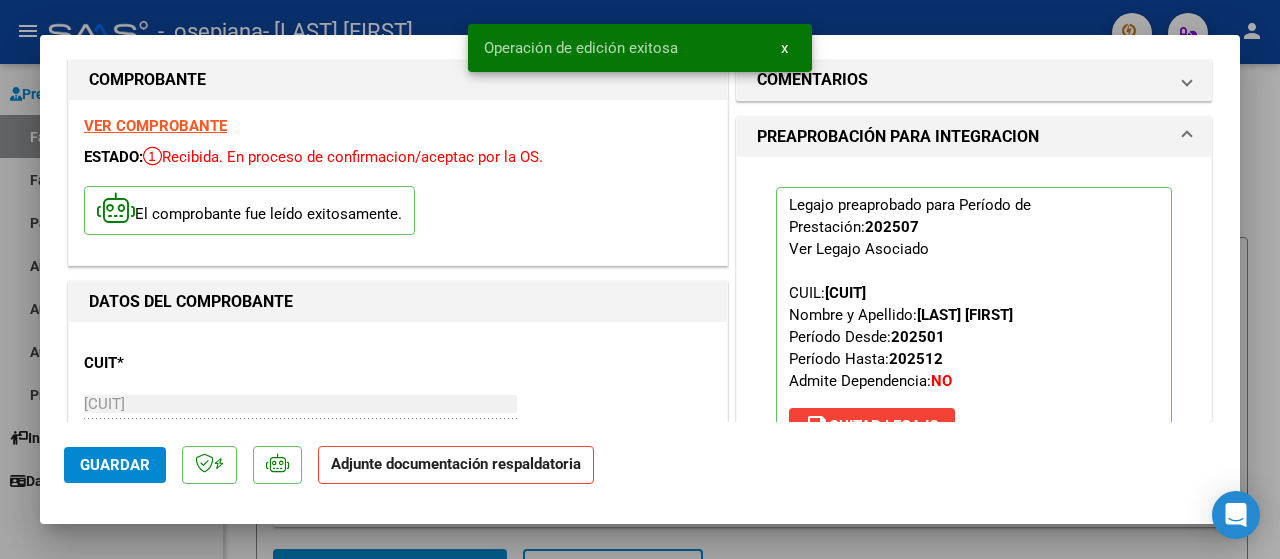 click at bounding box center [1187, 137] 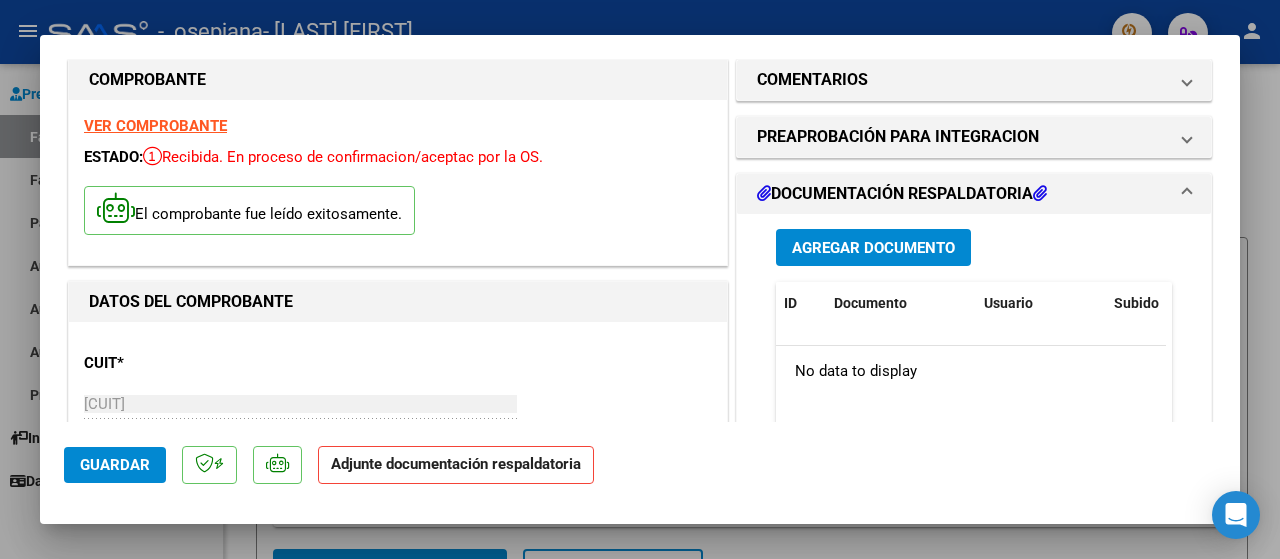 click on "Agregar Documento" at bounding box center [873, 248] 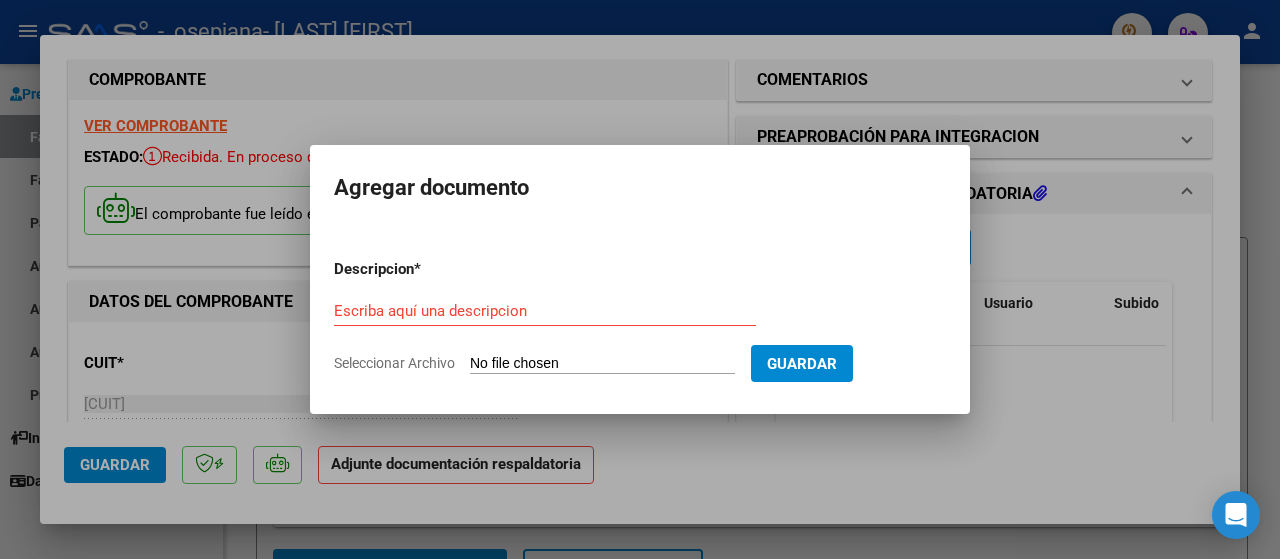 click on "Seleccionar Archivo" 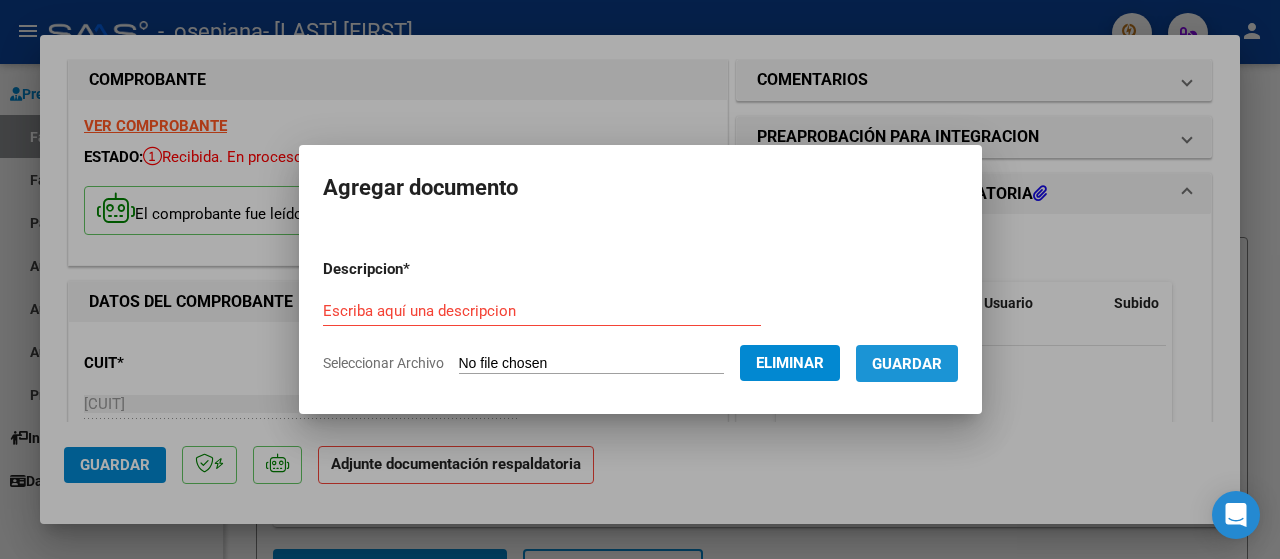 click on "Guardar" at bounding box center [907, 364] 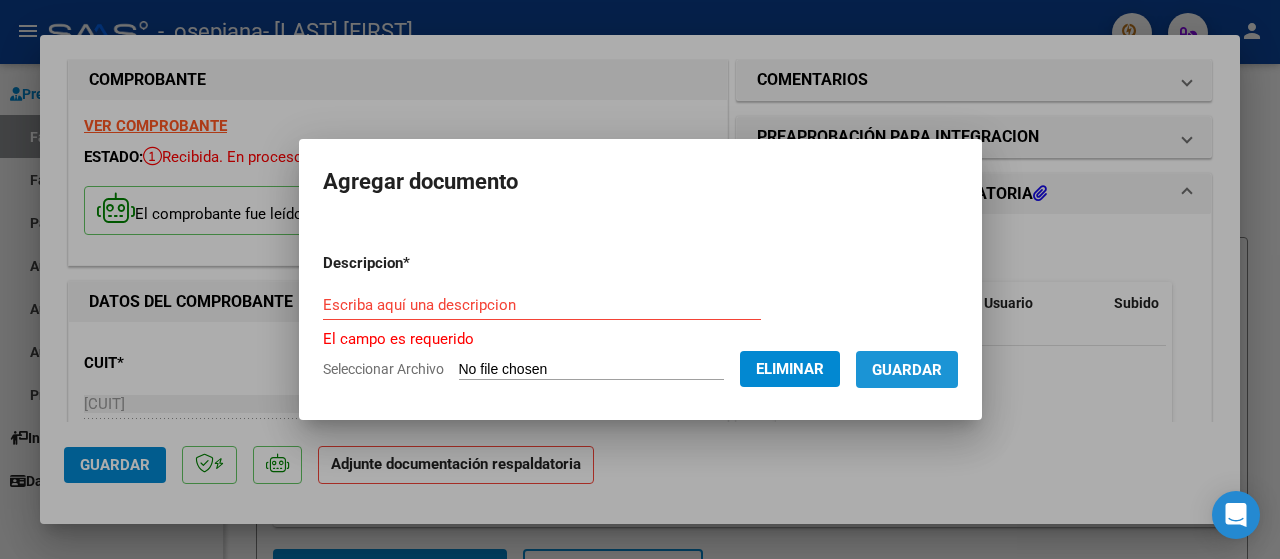 click on "Guardar" at bounding box center [907, 369] 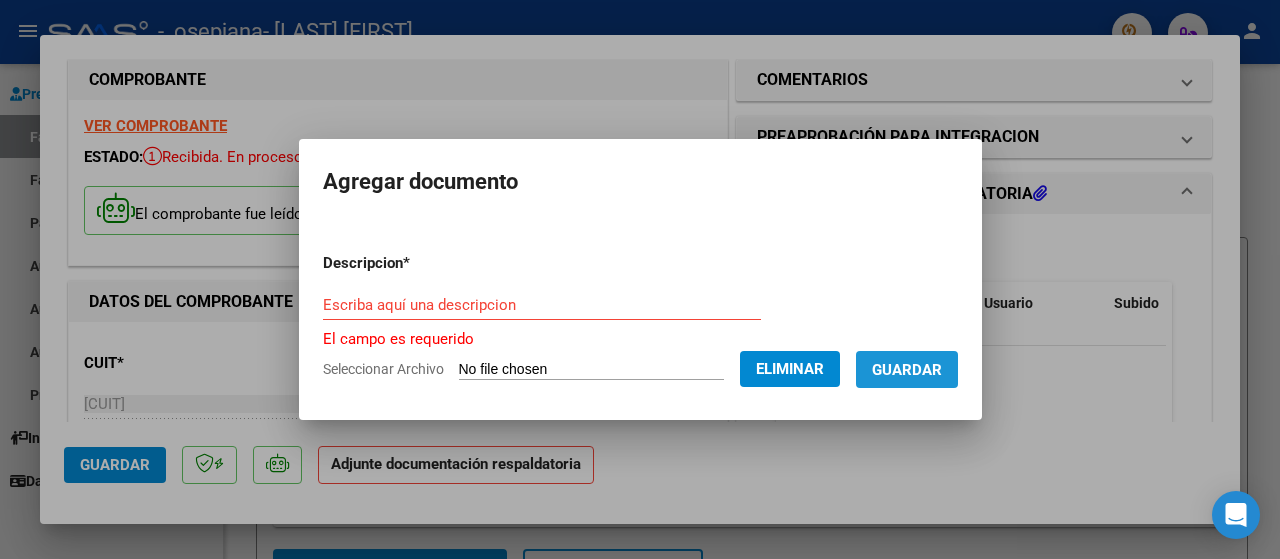 click on "Guardar" at bounding box center [907, 370] 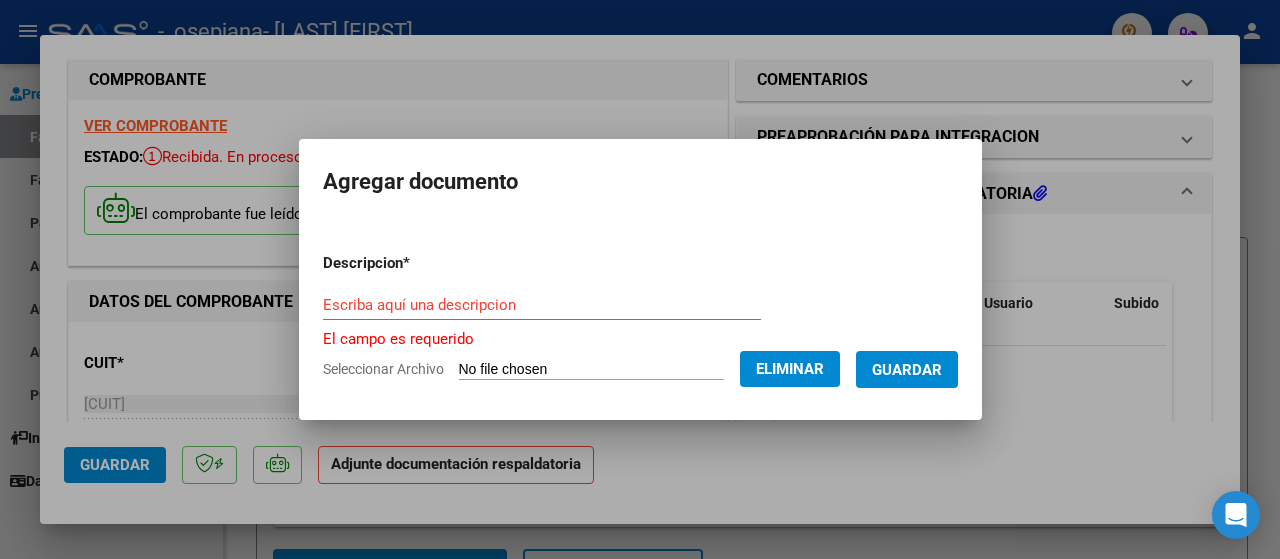 click on "Guardar" at bounding box center (907, 370) 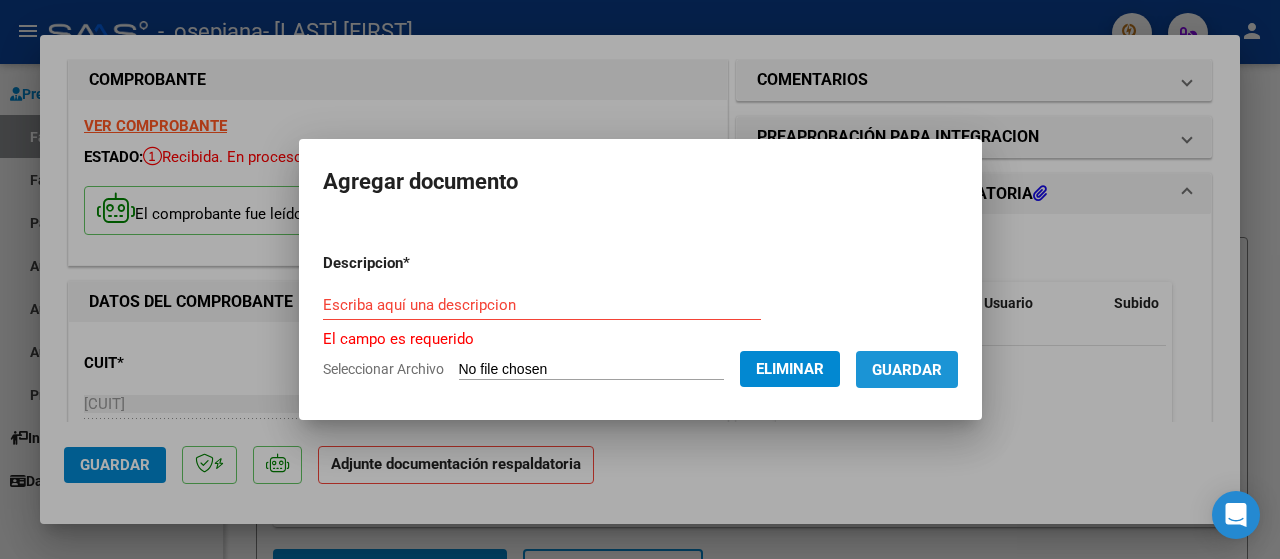 click on "Guardar" at bounding box center [907, 370] 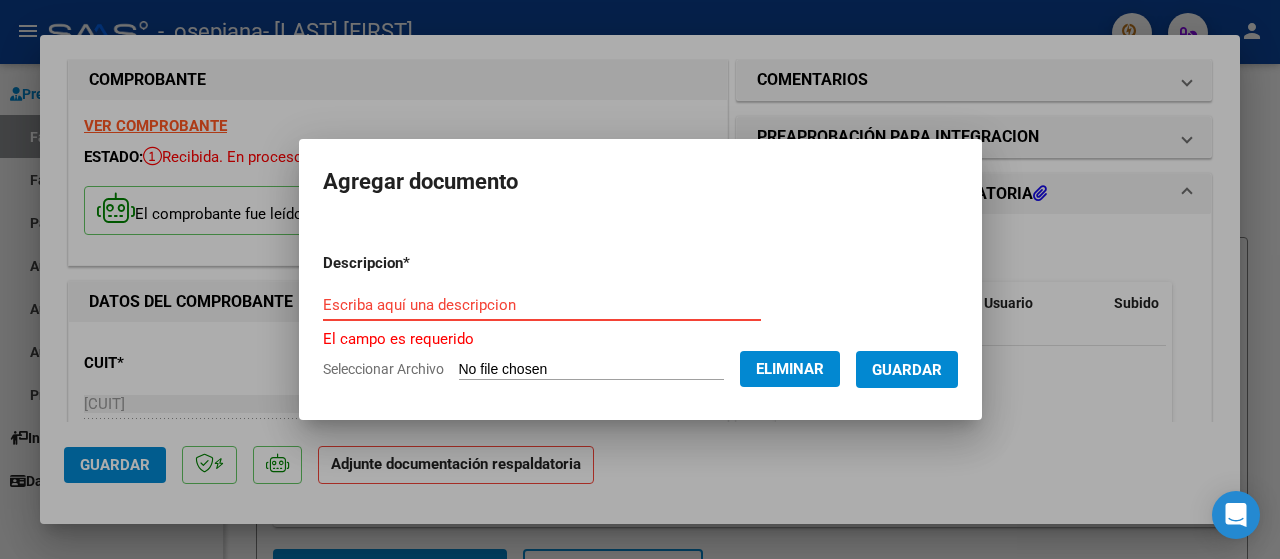 click on "Escriba aquí una descripcion" at bounding box center (542, 305) 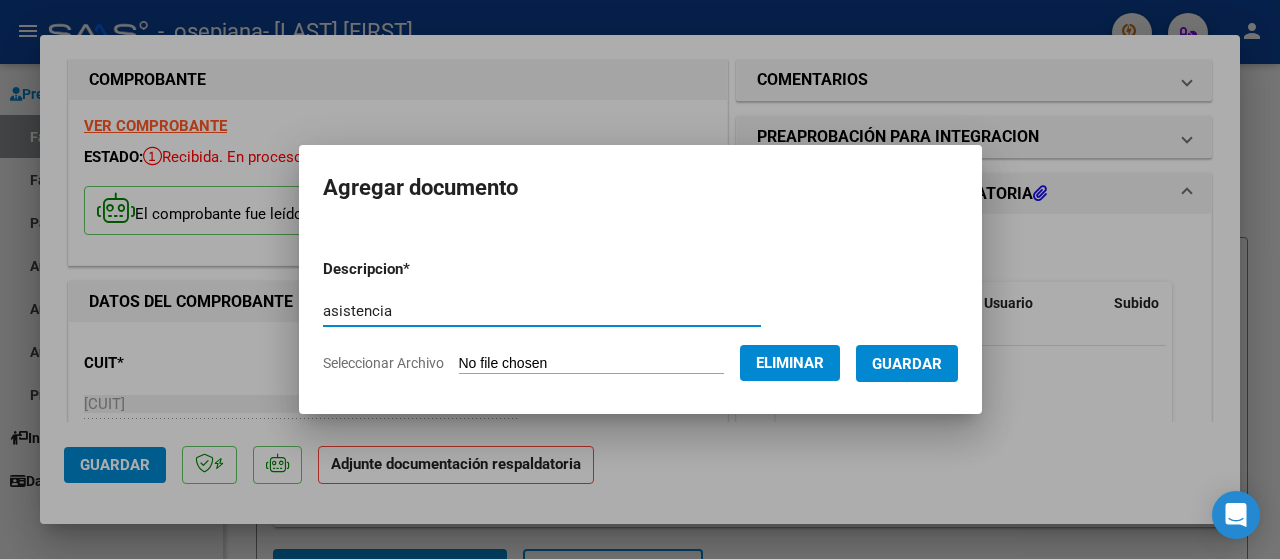 type on "asistencia" 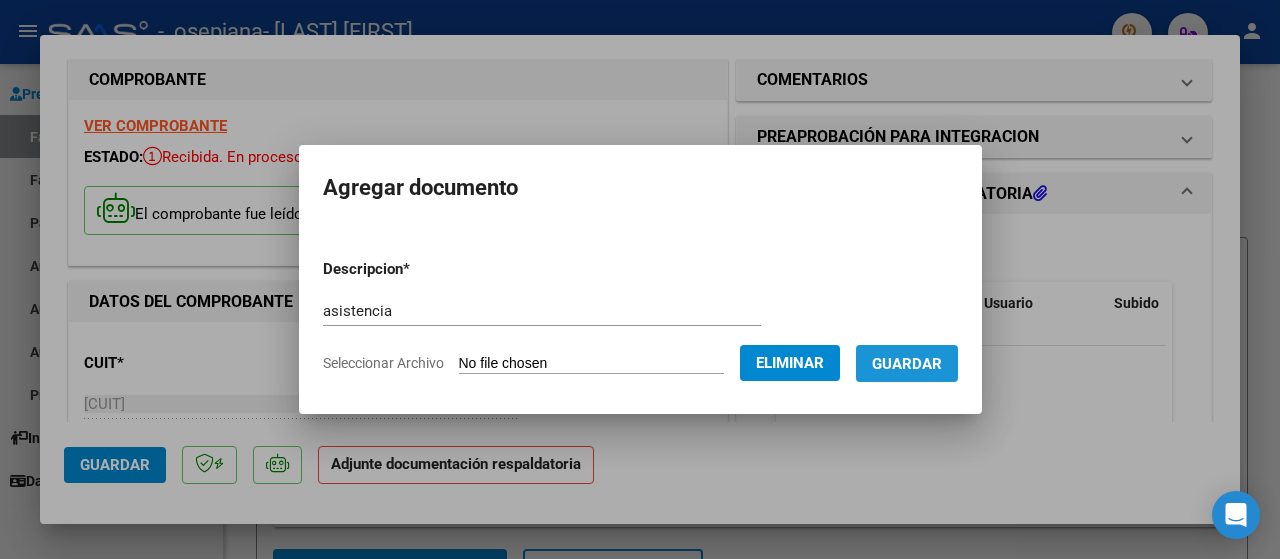 click on "Guardar" at bounding box center [907, 363] 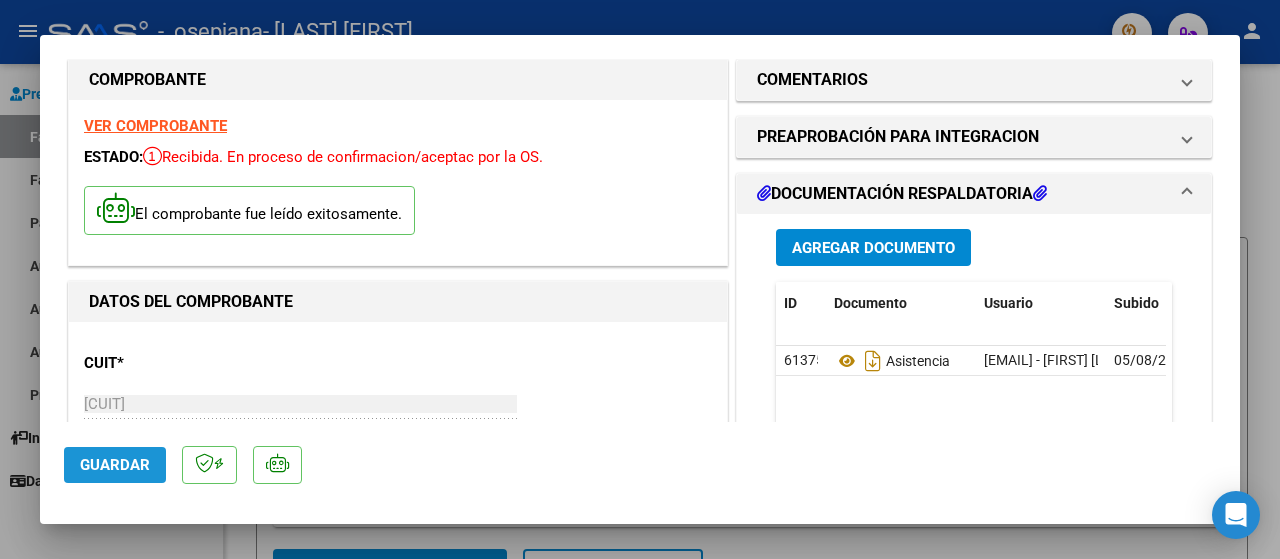 click on "Guardar" 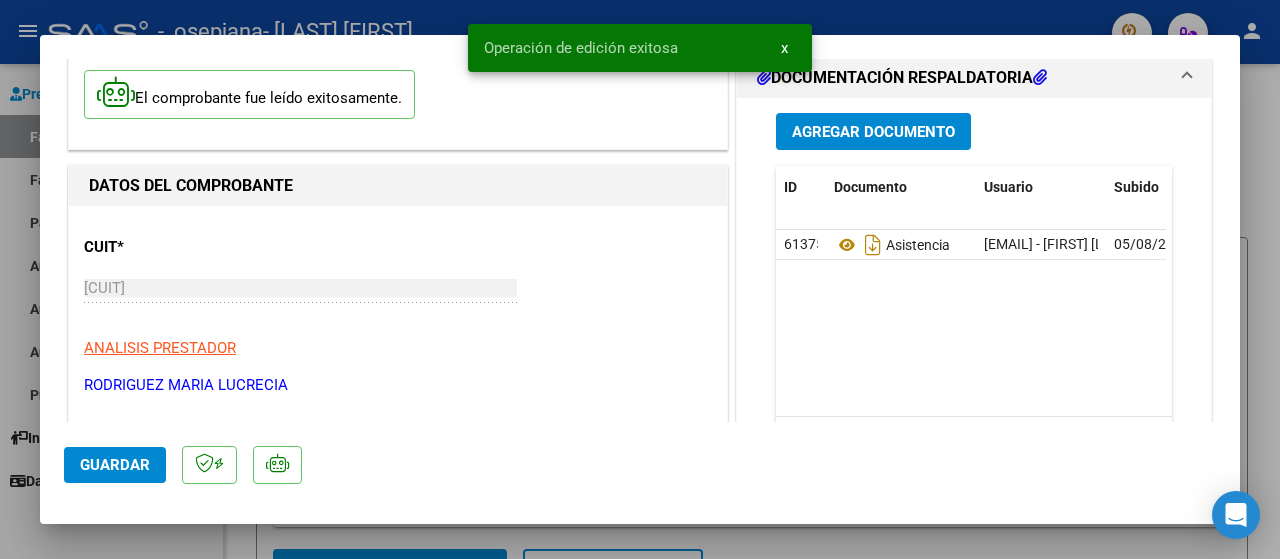 scroll, scrollTop: 146, scrollLeft: 0, axis: vertical 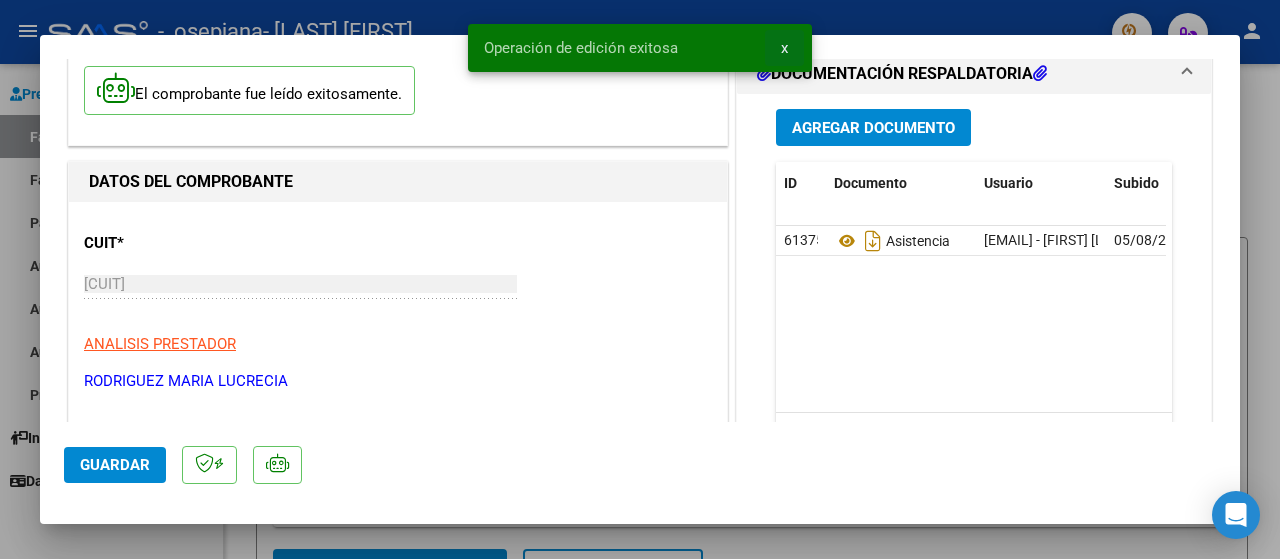 click on "x" at bounding box center [784, 48] 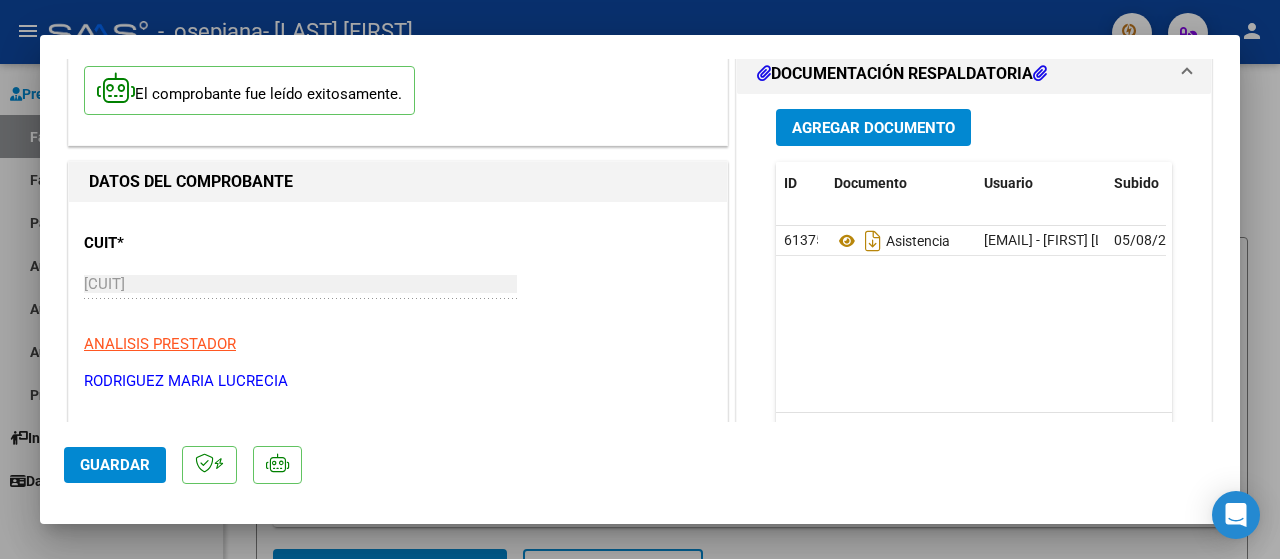 click at bounding box center (640, 279) 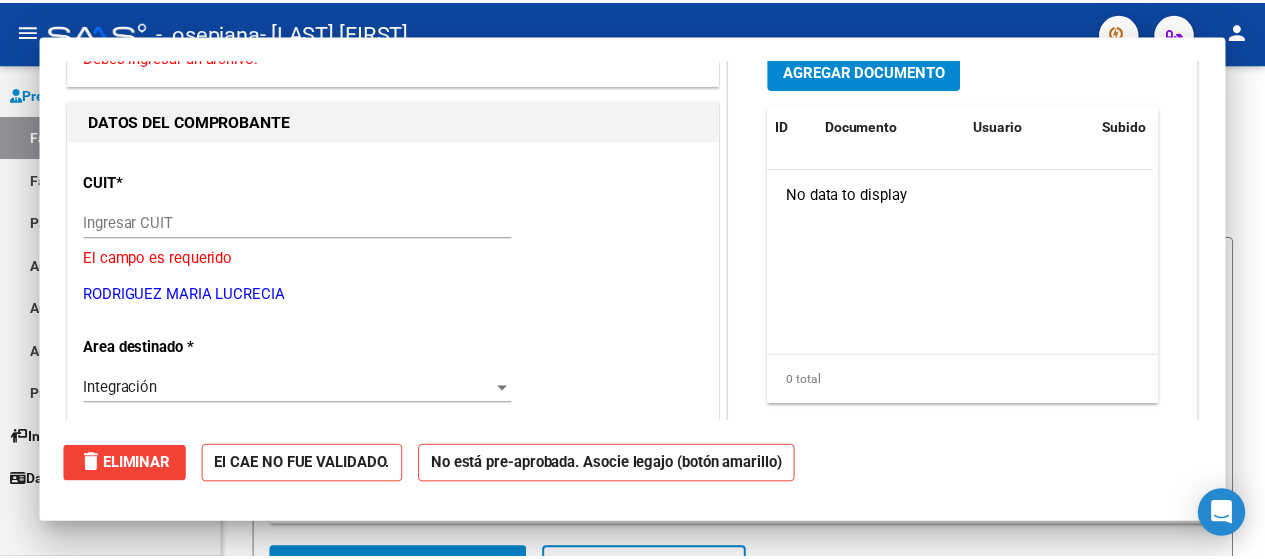 scroll, scrollTop: 0, scrollLeft: 0, axis: both 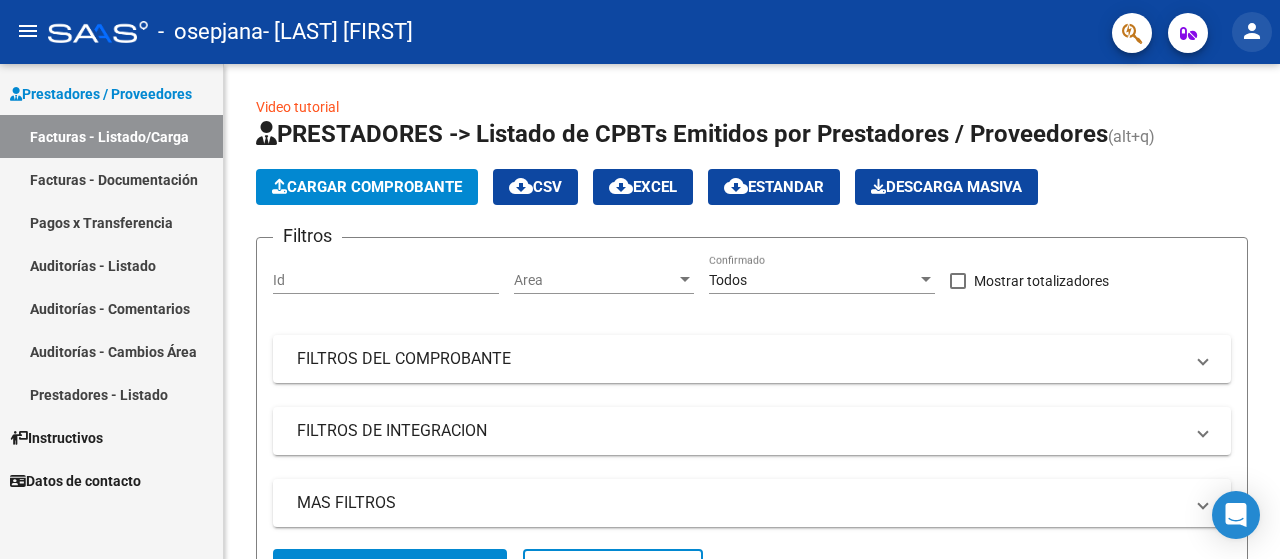 click on "person" 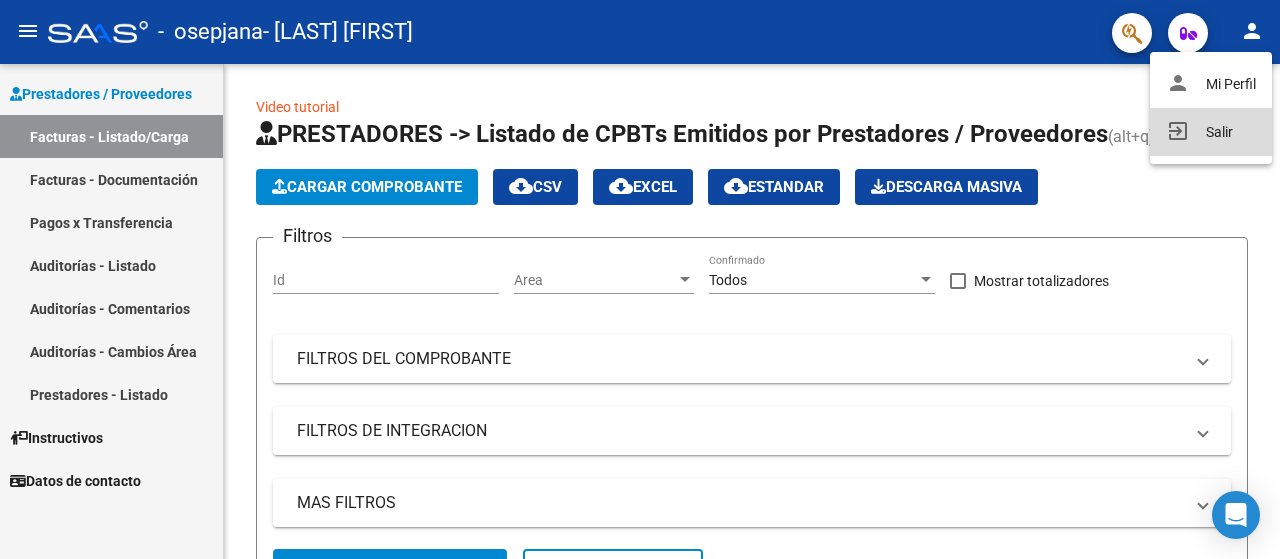 click on "exit_to_app  Salir" at bounding box center (1211, 132) 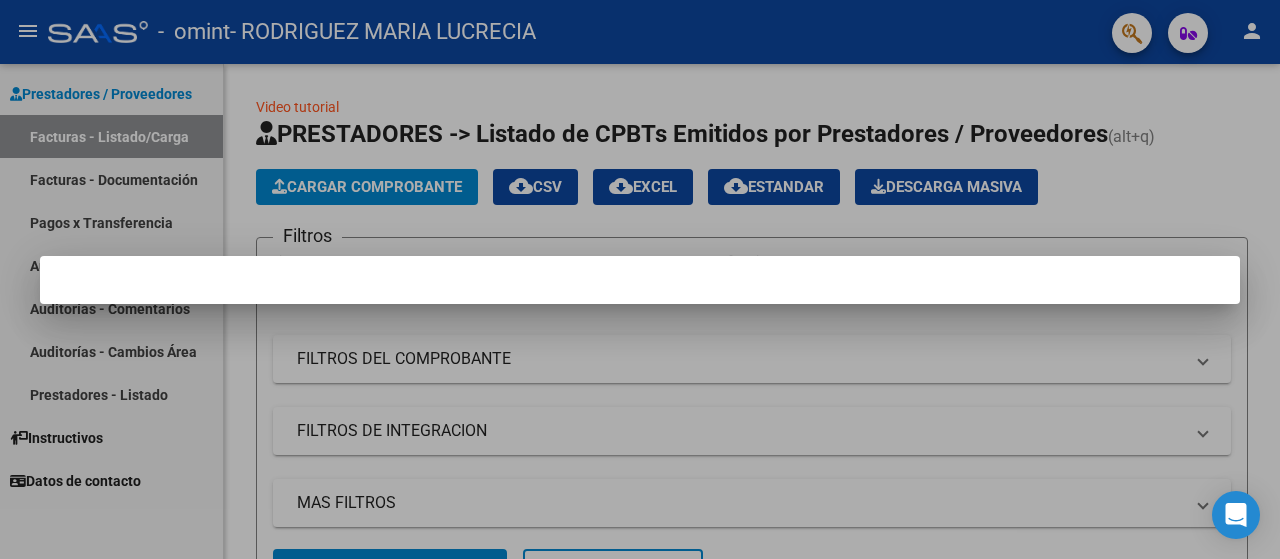 scroll, scrollTop: 0, scrollLeft: 0, axis: both 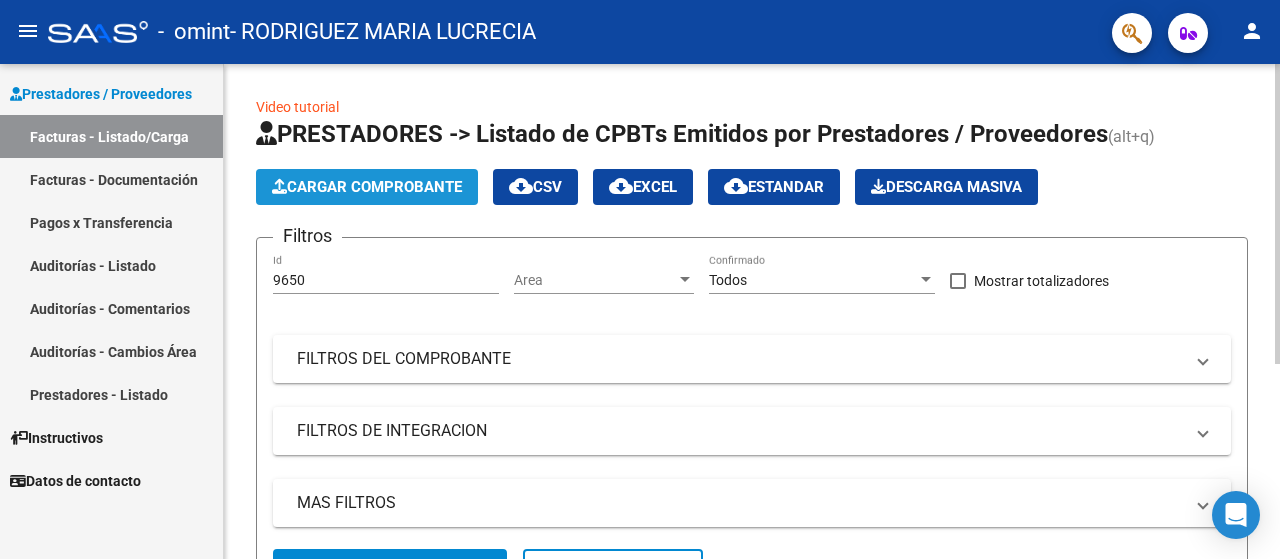 click on "Cargar Comprobante" 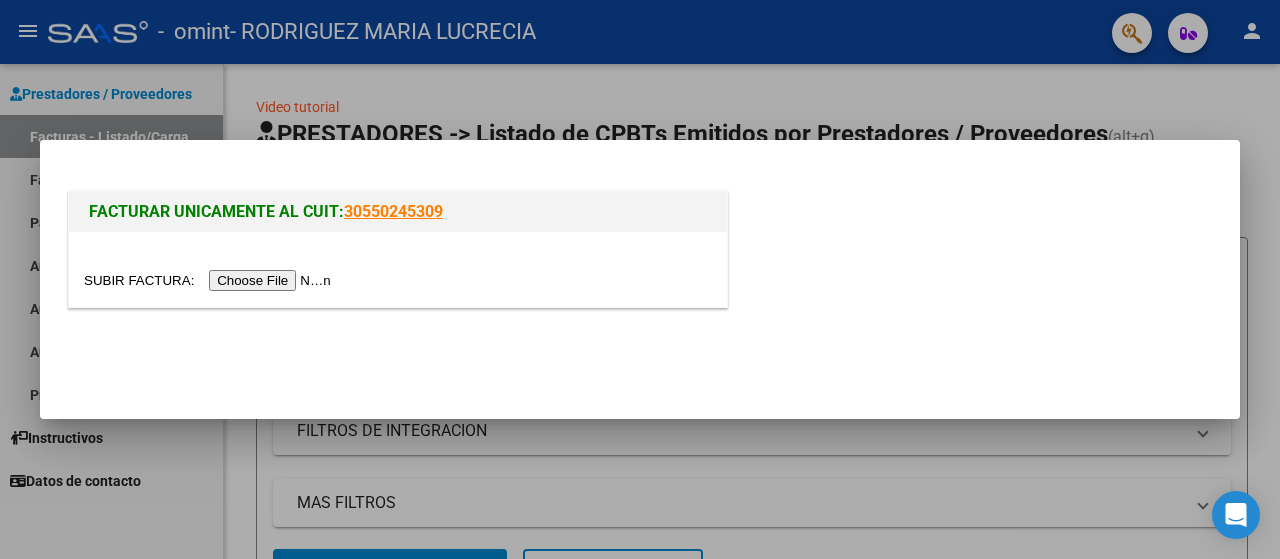 click at bounding box center (210, 280) 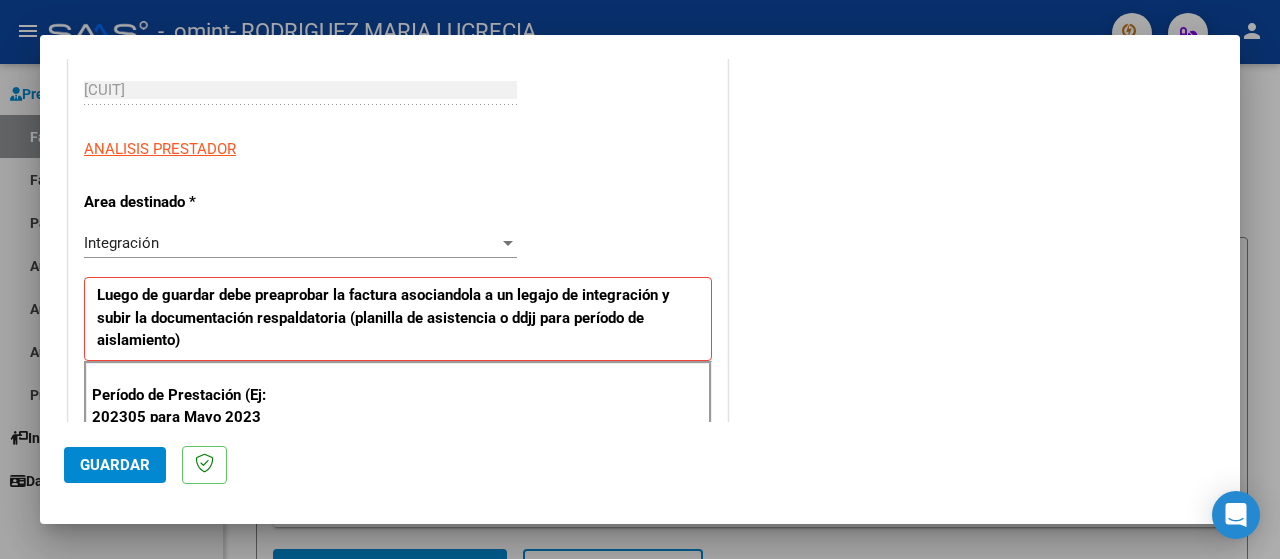 scroll, scrollTop: 360, scrollLeft: 0, axis: vertical 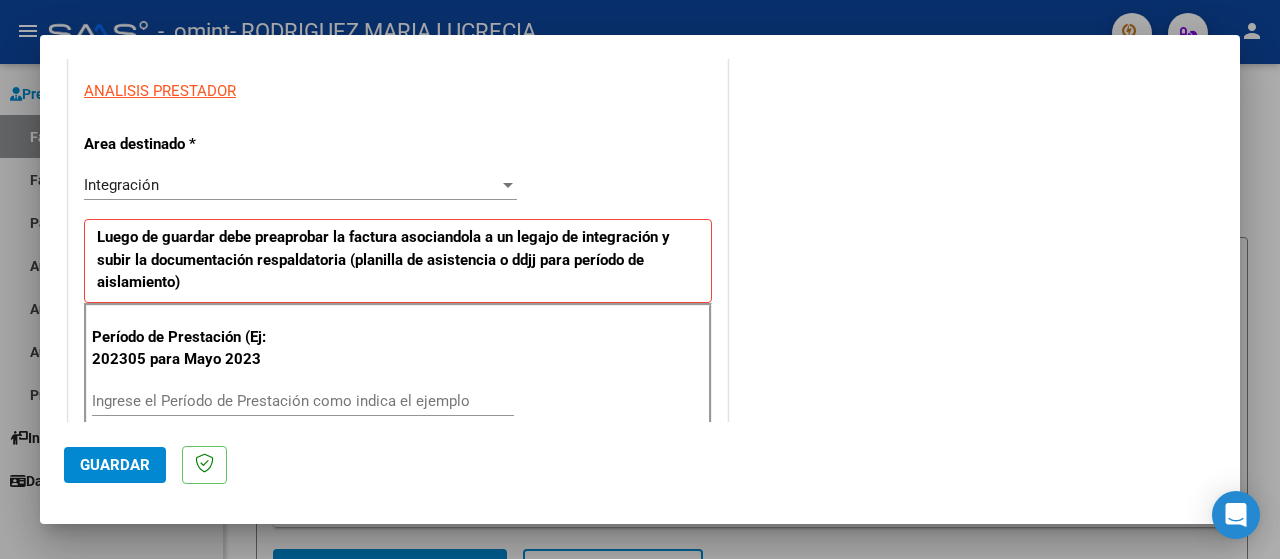 click on "Ingrese el Período de Prestación como indica el ejemplo" at bounding box center (303, 401) 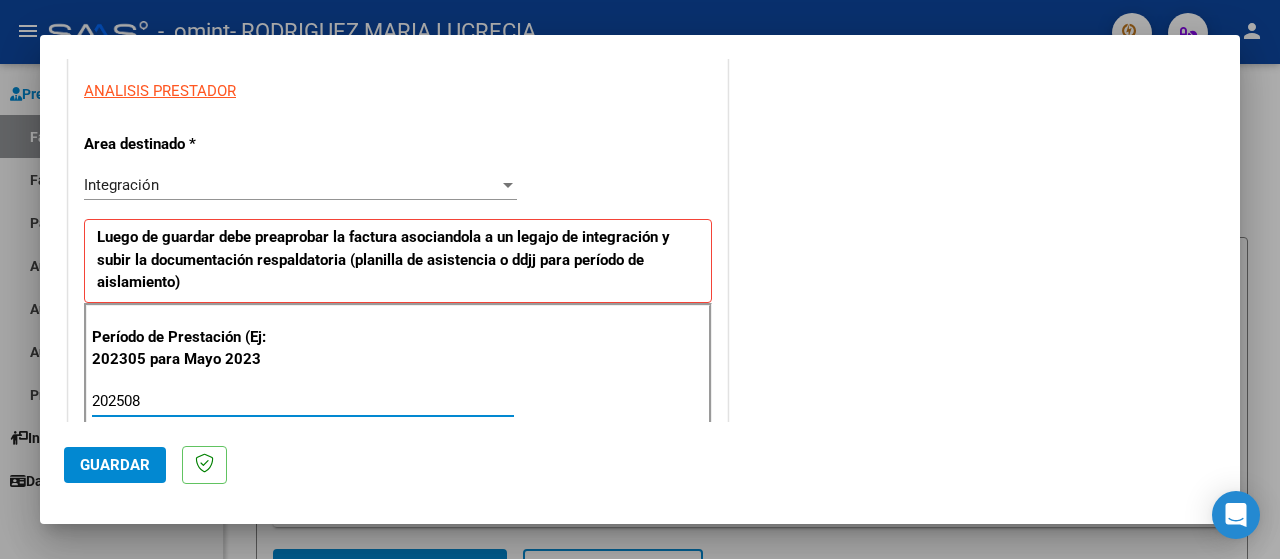 type on "202508" 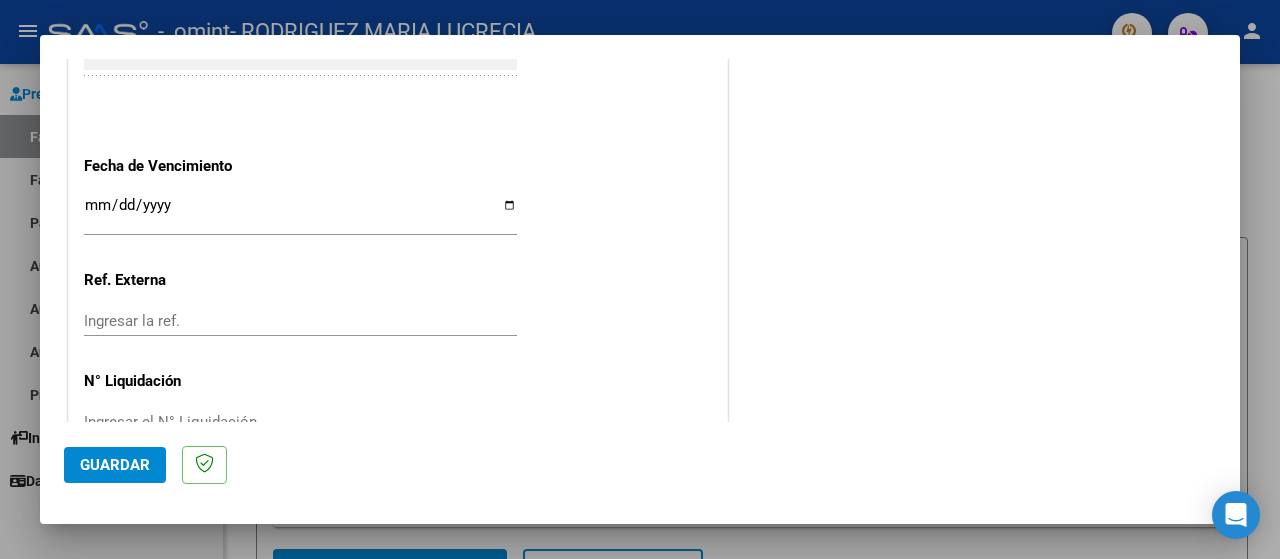 scroll, scrollTop: 1360, scrollLeft: 0, axis: vertical 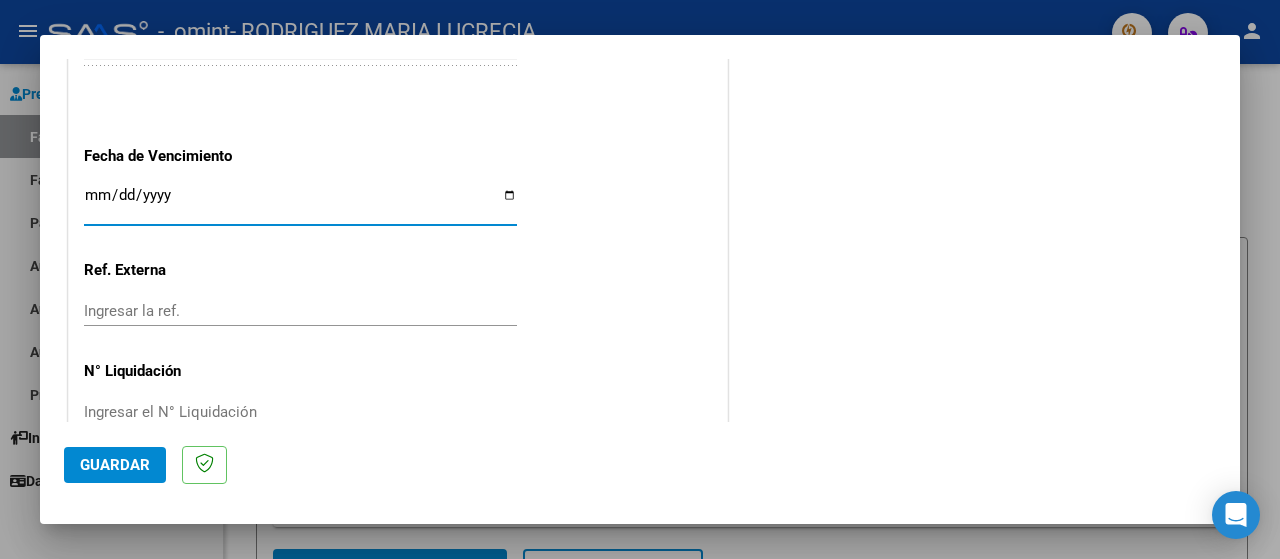 click on "Ingresar la fecha" at bounding box center (300, 203) 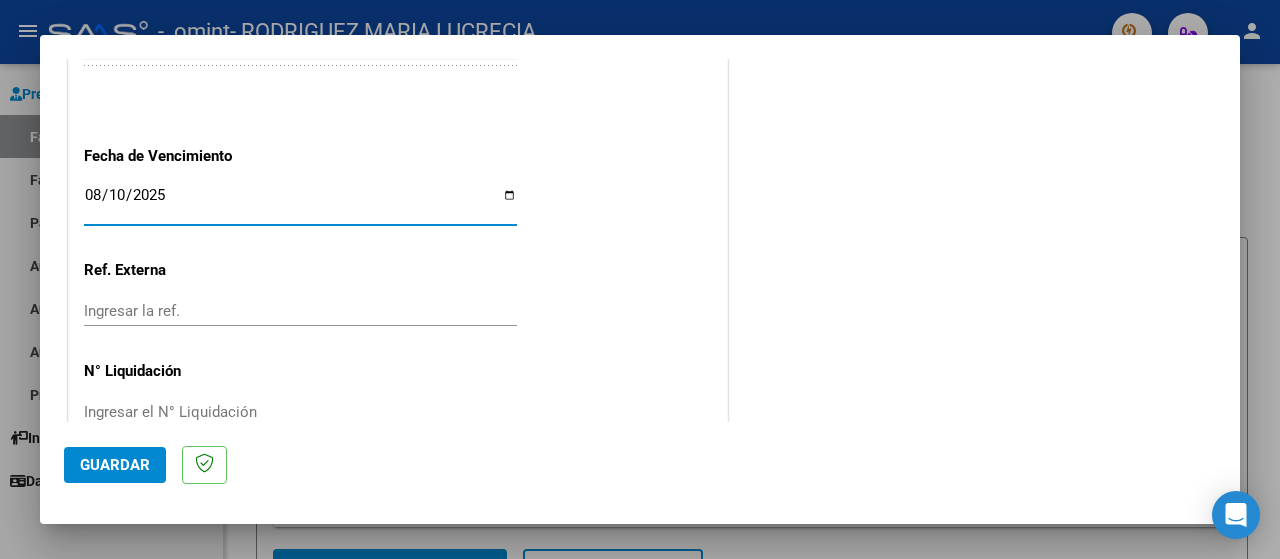 type on "2025-08-10" 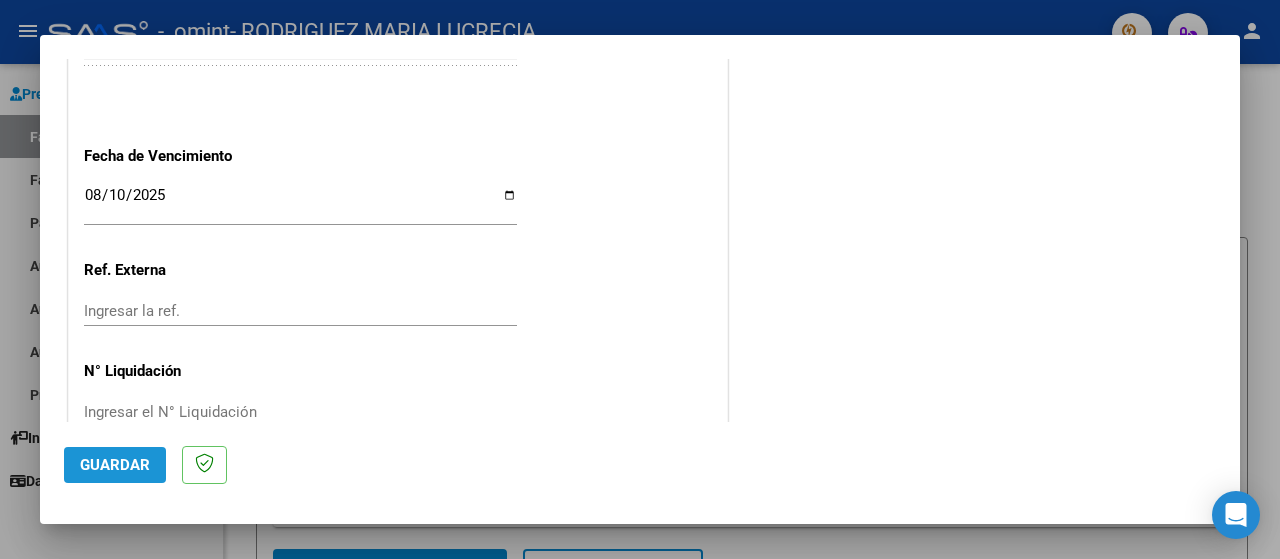click on "Guardar" 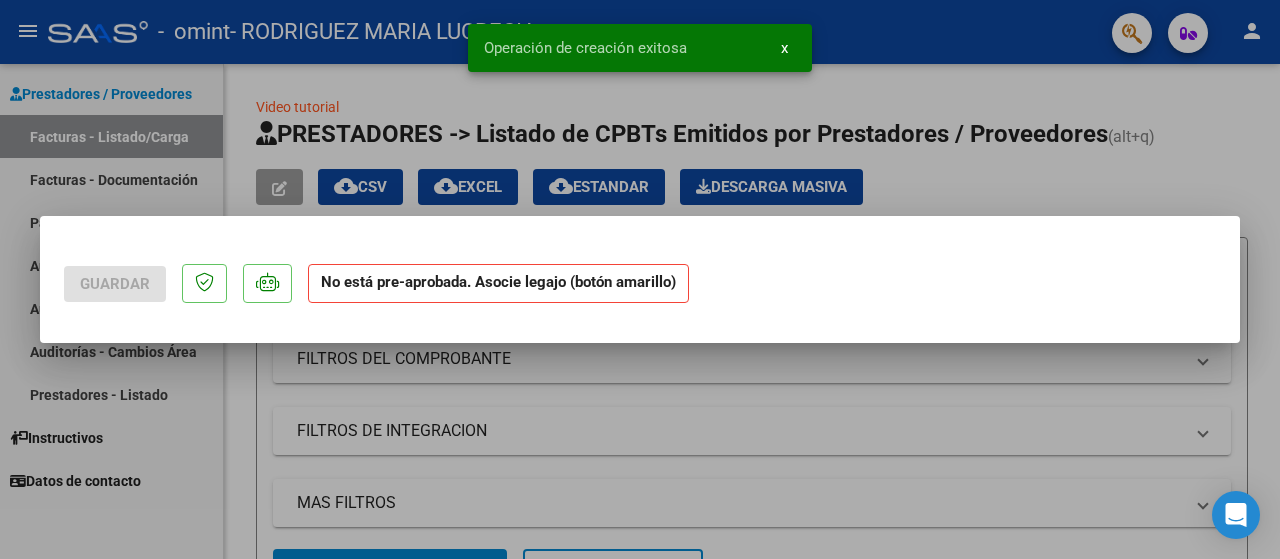scroll, scrollTop: 0, scrollLeft: 0, axis: both 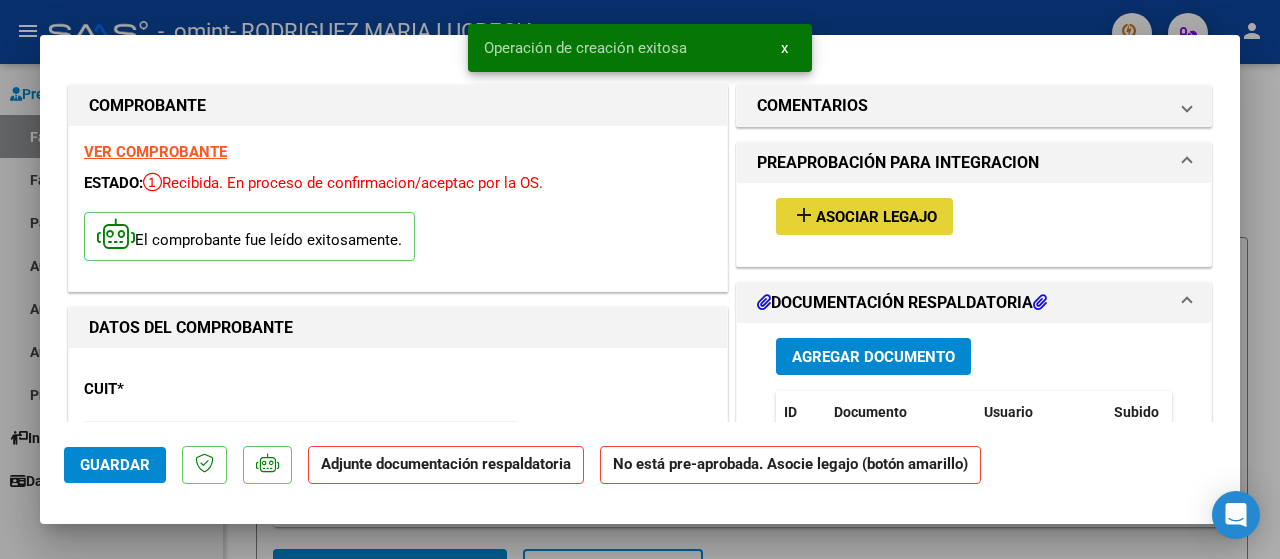 click on "add Asociar Legajo" at bounding box center (864, 216) 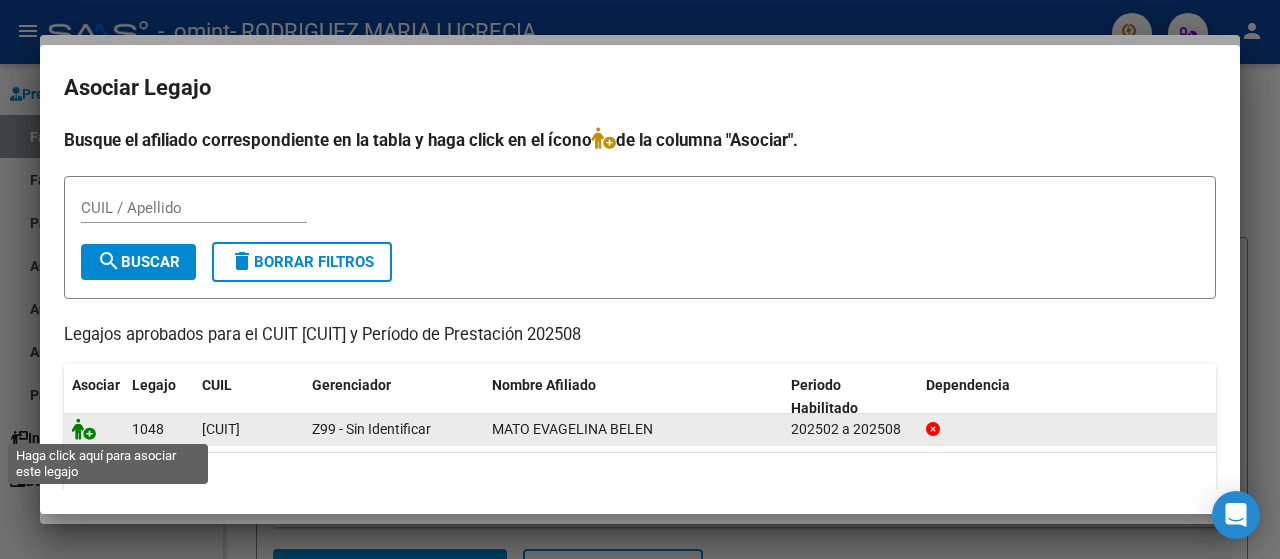 click 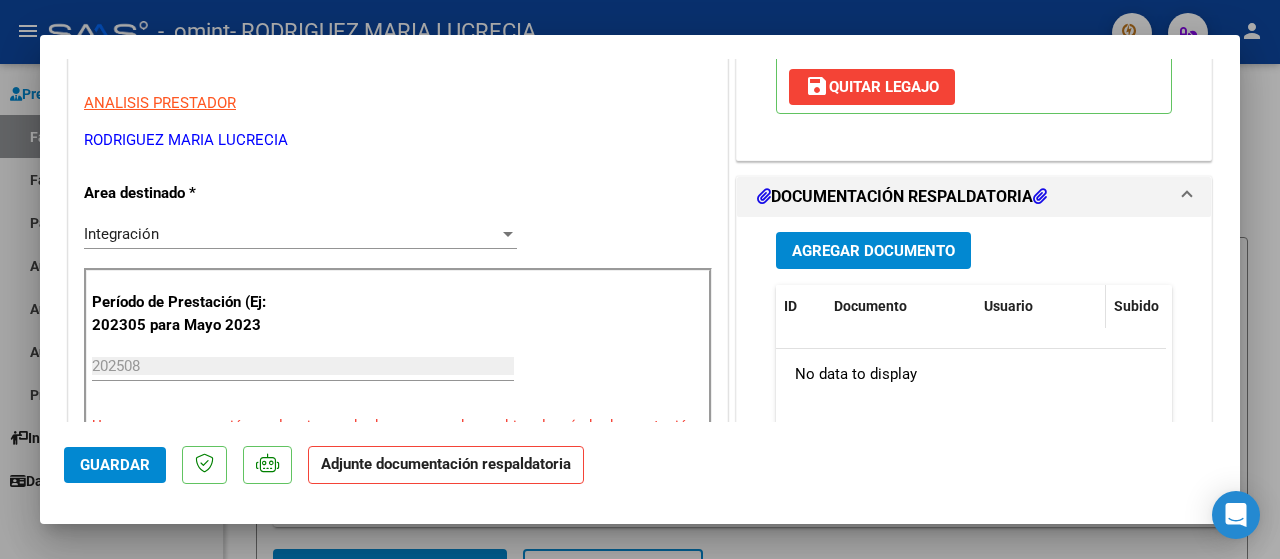 scroll, scrollTop: 400, scrollLeft: 0, axis: vertical 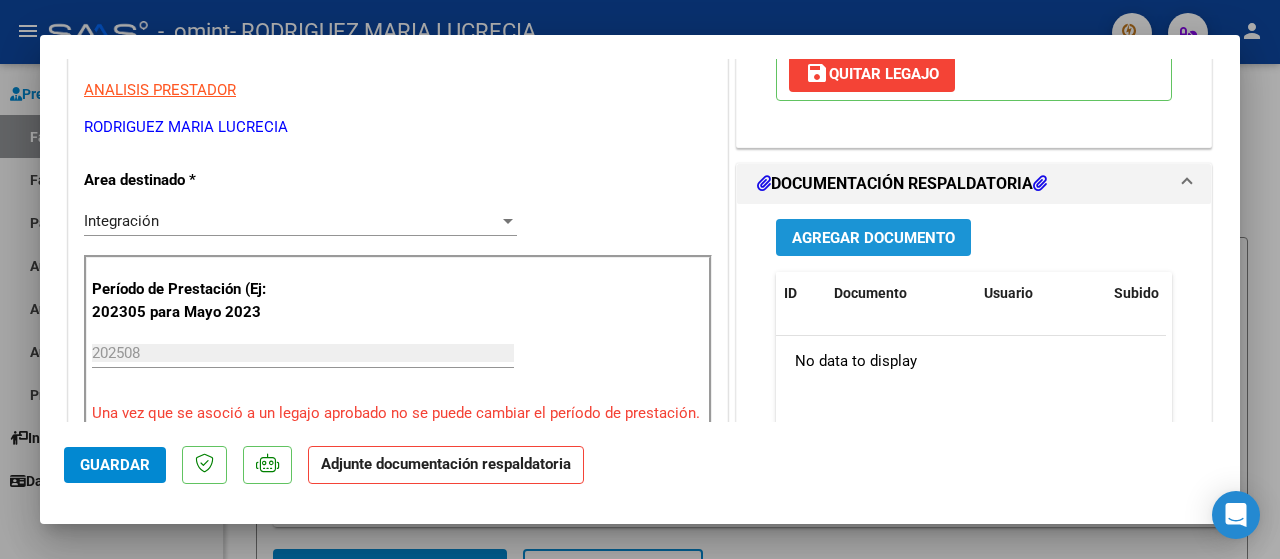 click on "Agregar Documento" at bounding box center (873, 238) 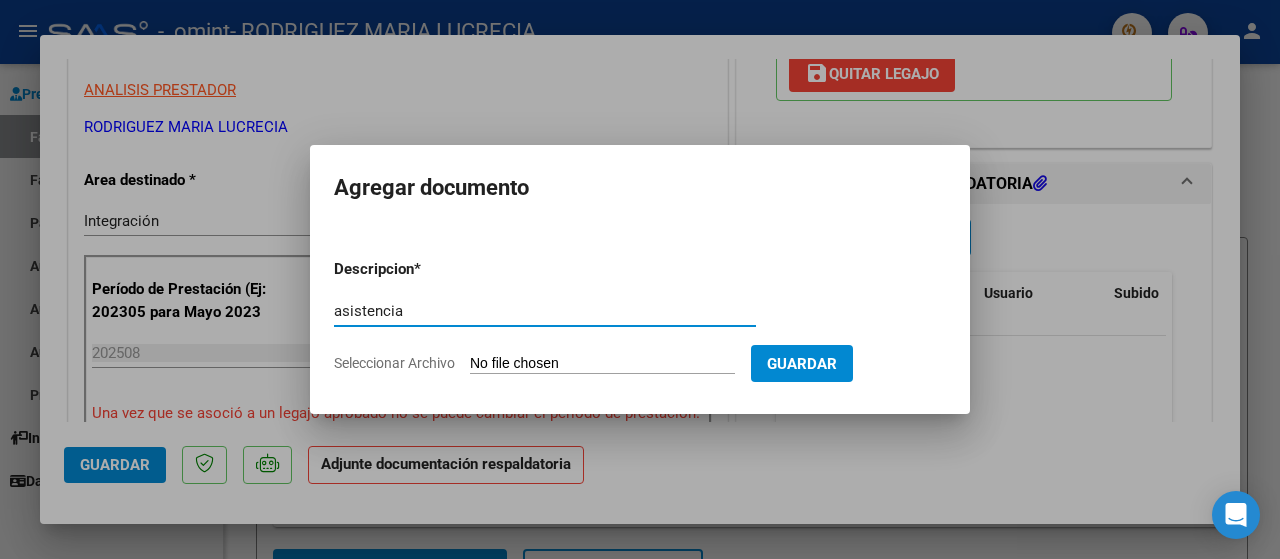 type on "asistencia" 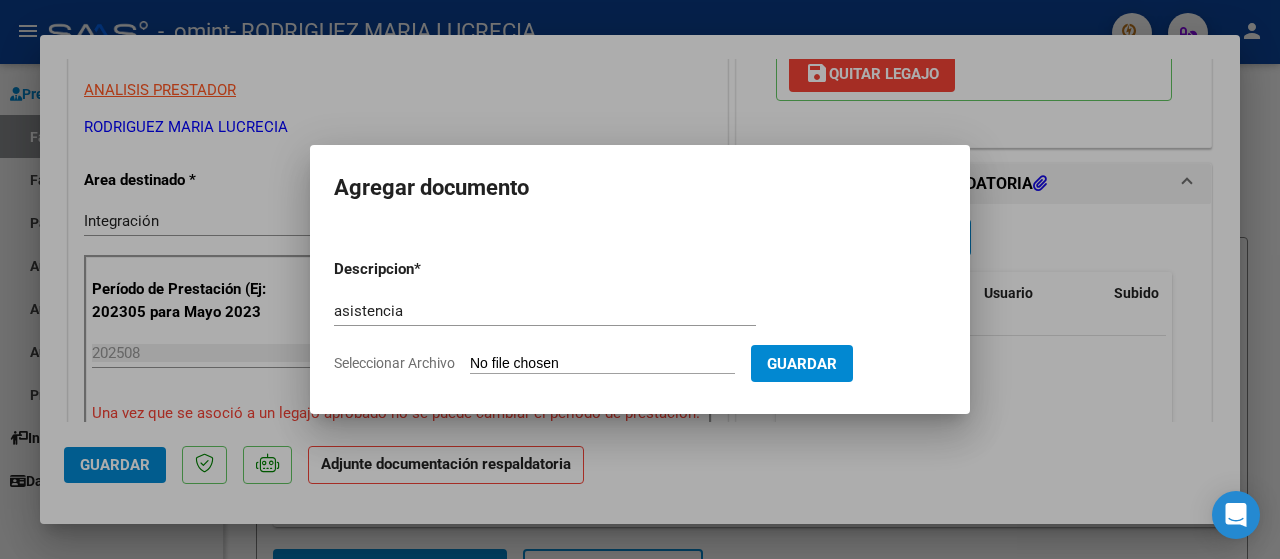 click on "Seleccionar Archivo" at bounding box center [602, 364] 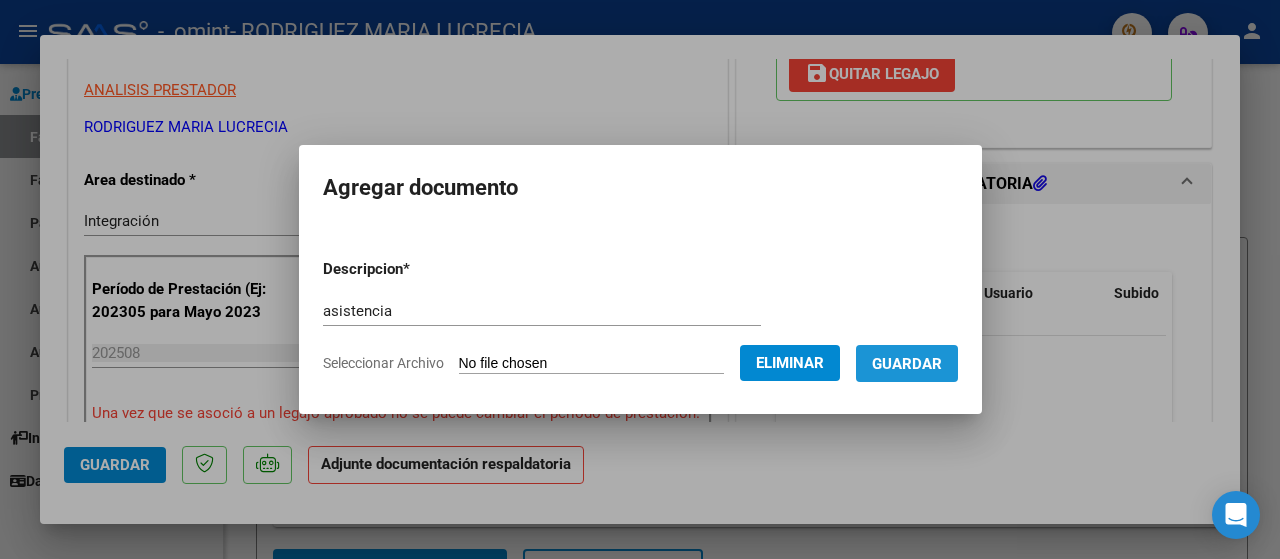 click on "Guardar" at bounding box center (907, 363) 